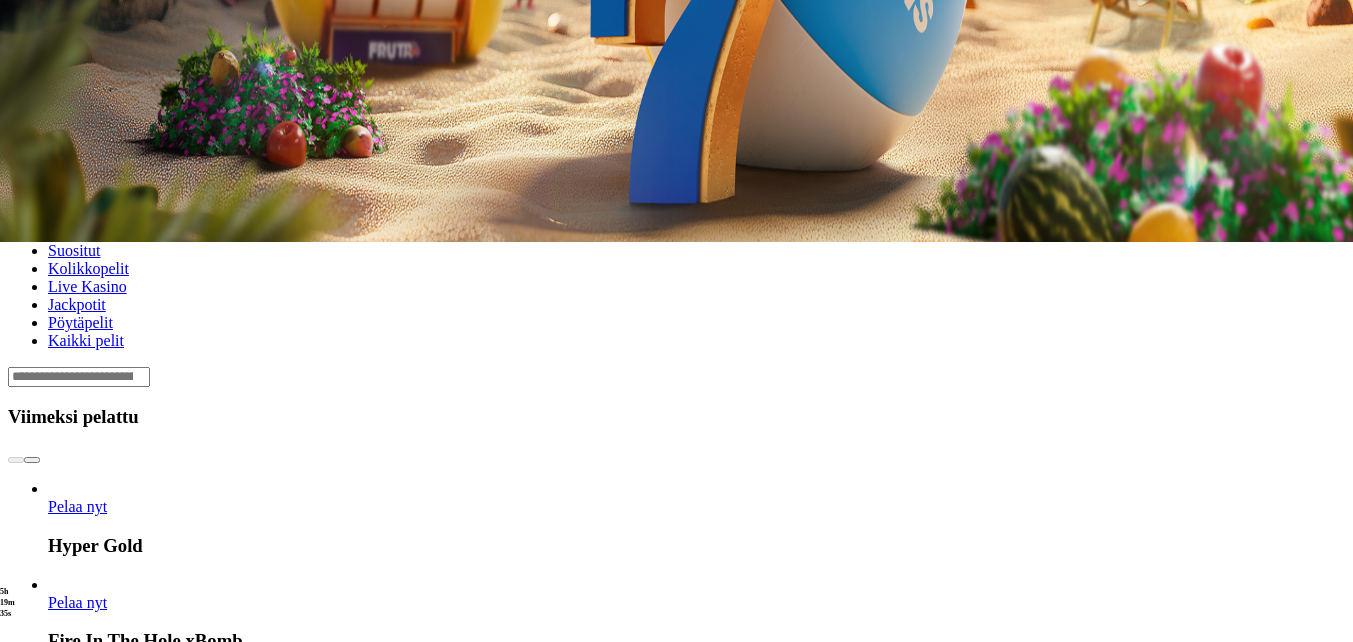 scroll, scrollTop: 400, scrollLeft: 0, axis: vertical 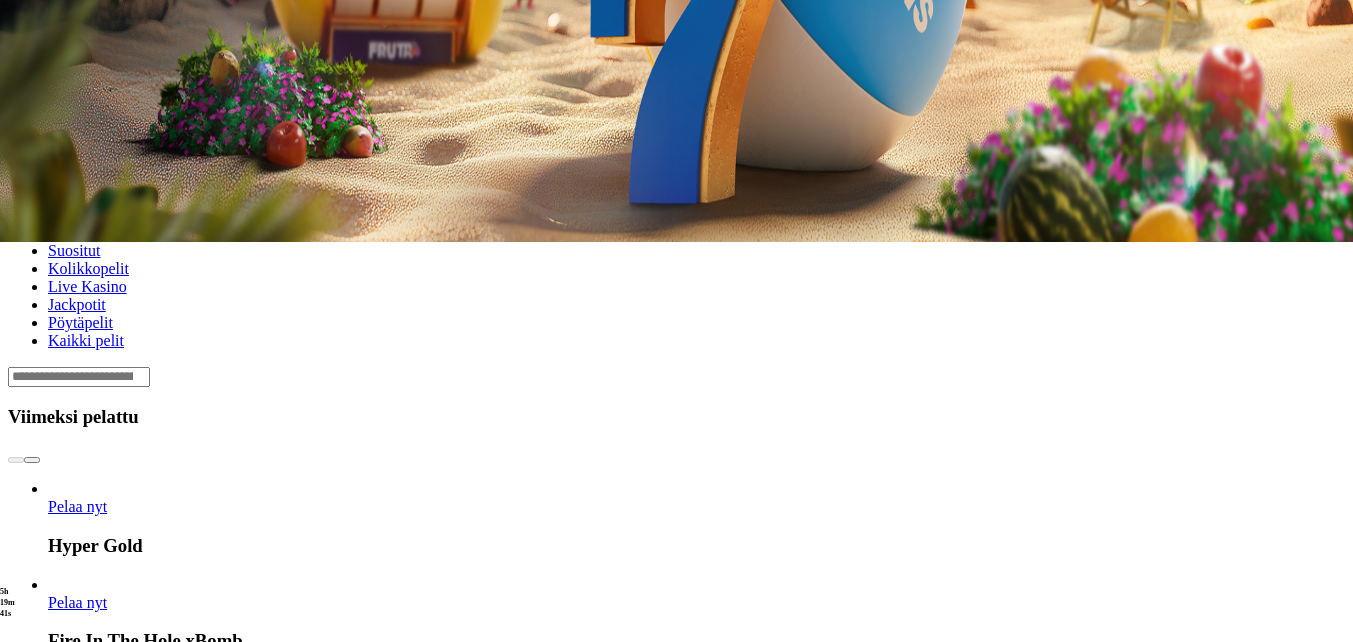 click at bounding box center (32, 460) 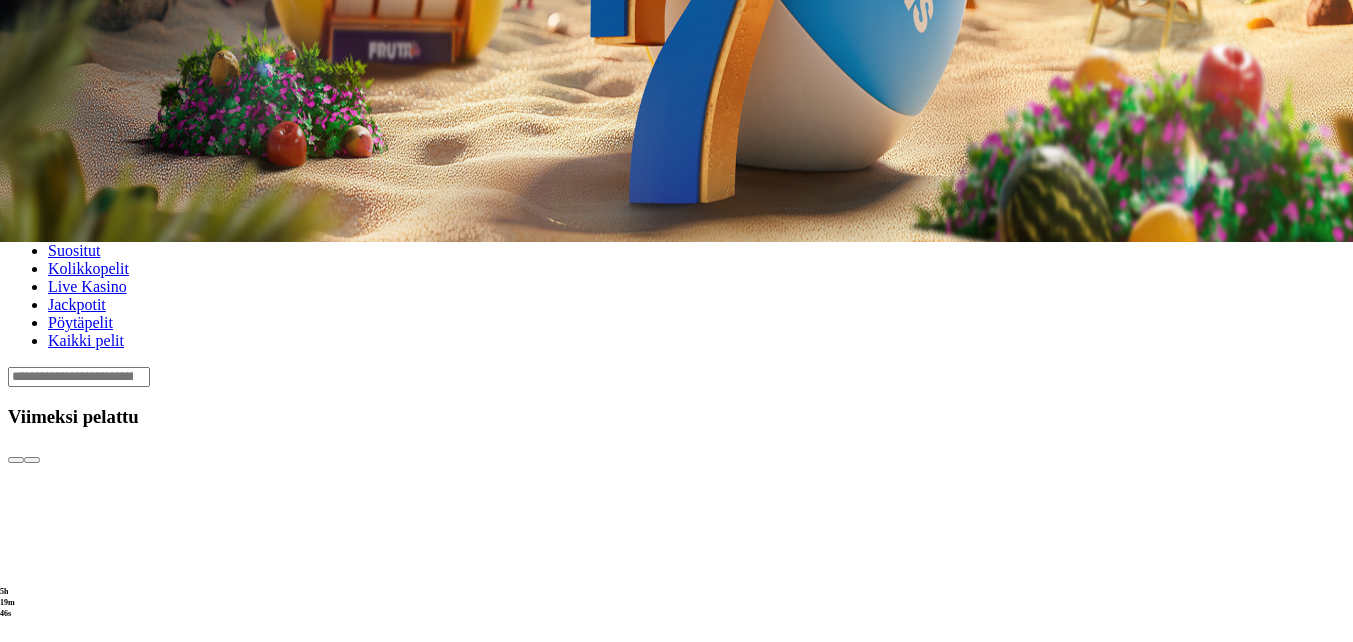click on "Pelaa nyt" at bounding box center [-752, 1275] 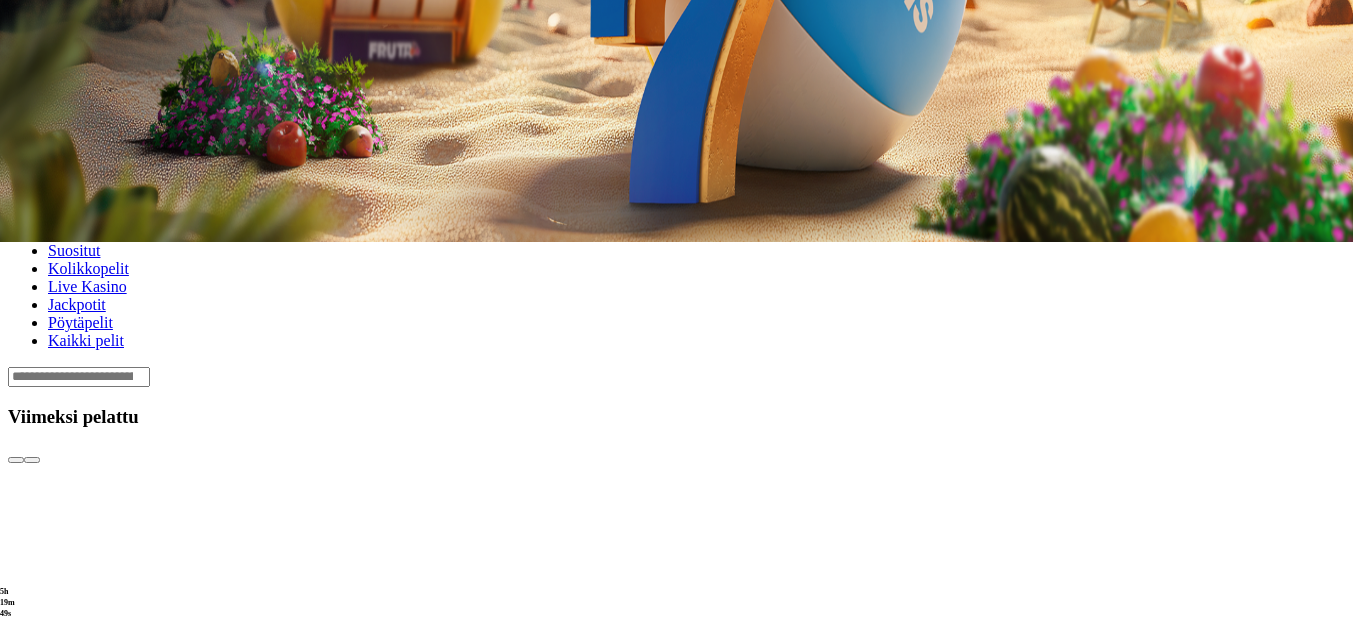 click on "Pelaa nyt" at bounding box center [-752, 1275] 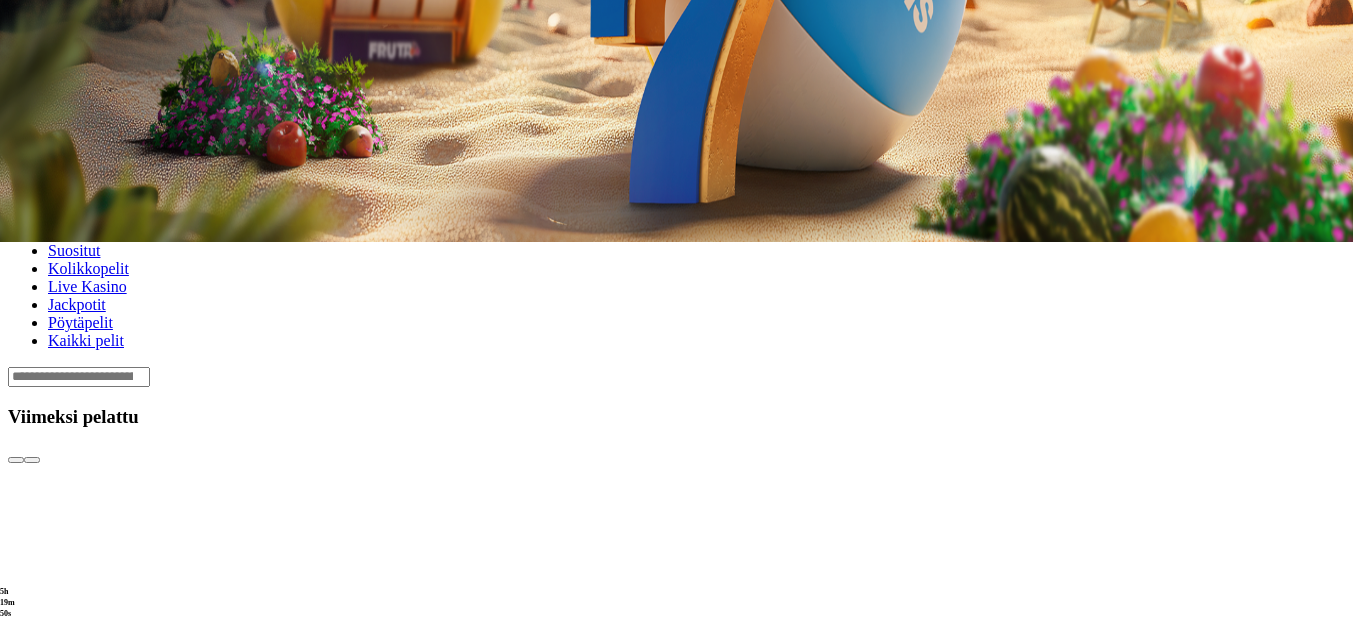 scroll, scrollTop: 0, scrollLeft: 0, axis: both 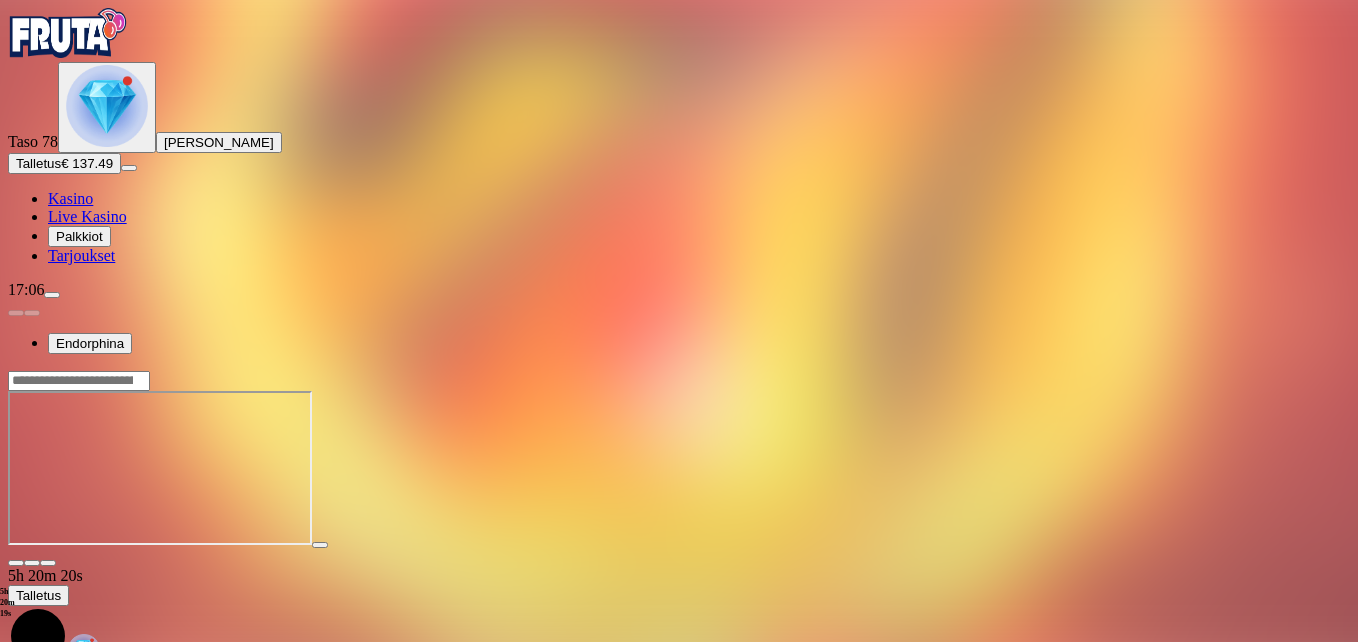 drag, startPoint x: 1236, startPoint y: 179, endPoint x: 1240, endPoint y: 253, distance: 74.10803 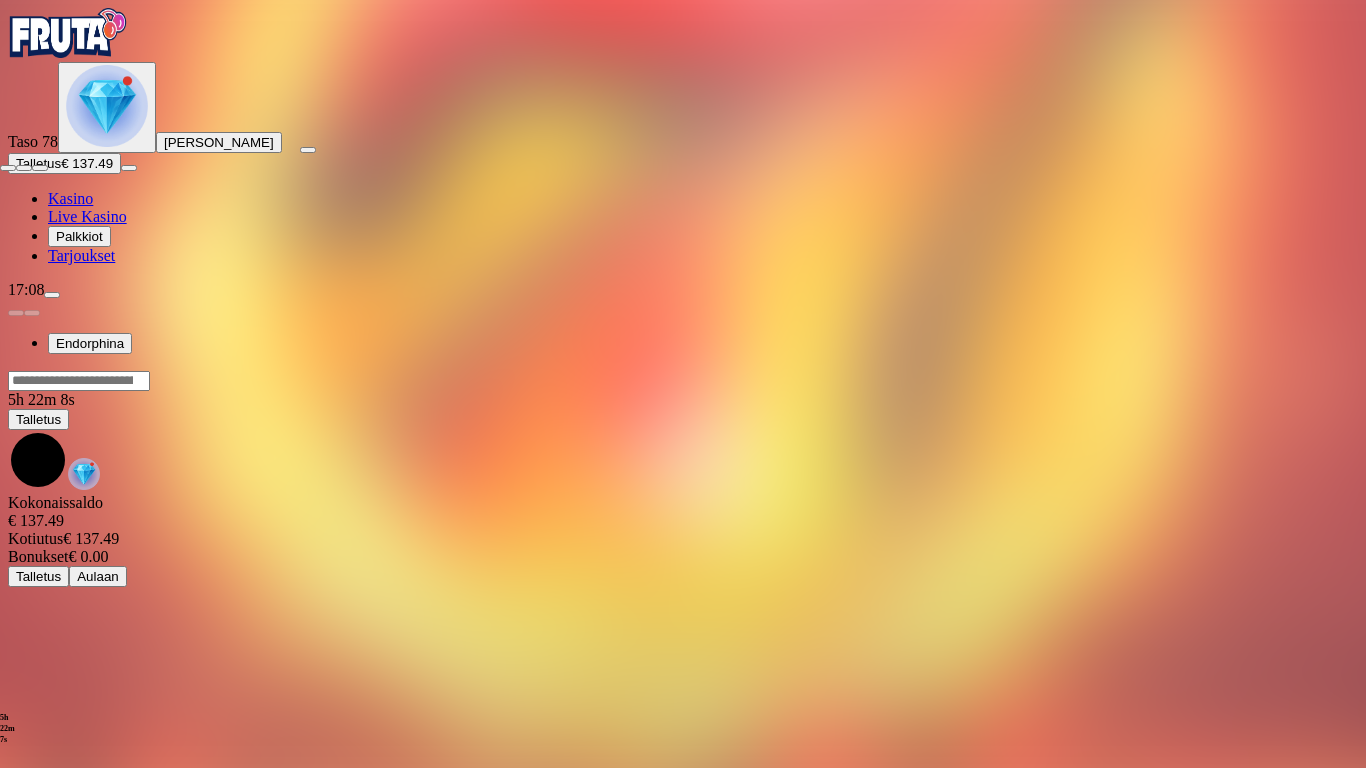 click at bounding box center [8, 168] 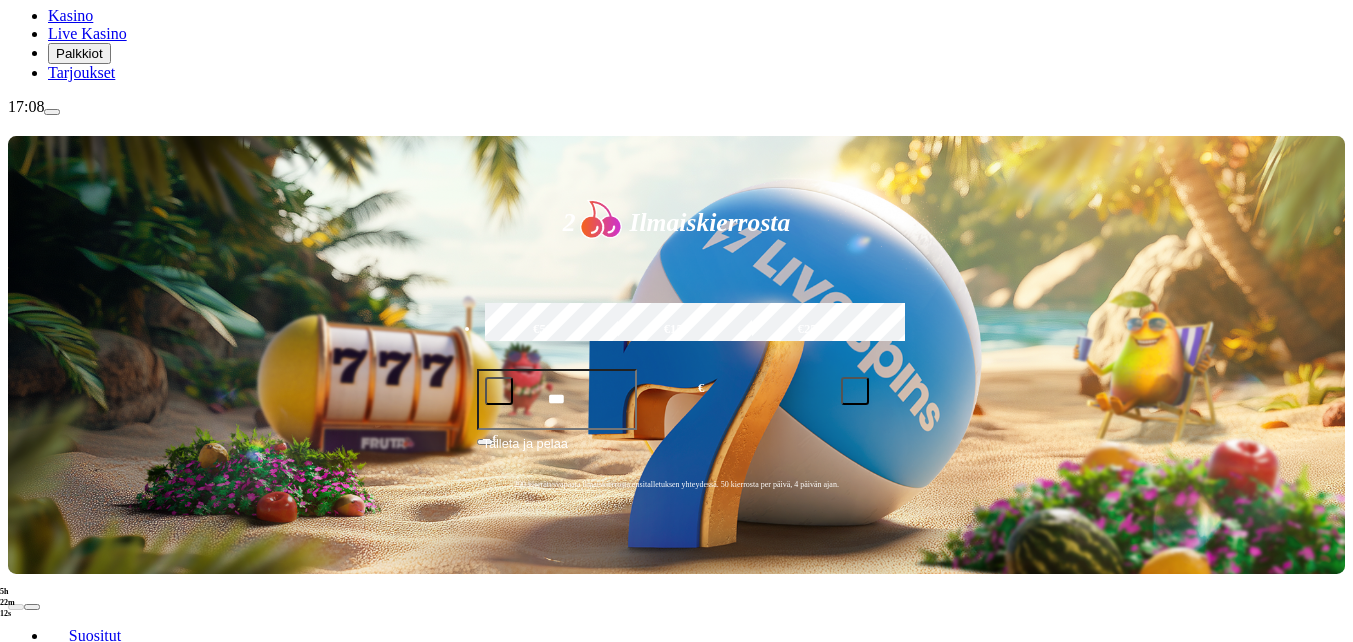 scroll, scrollTop: 200, scrollLeft: 0, axis: vertical 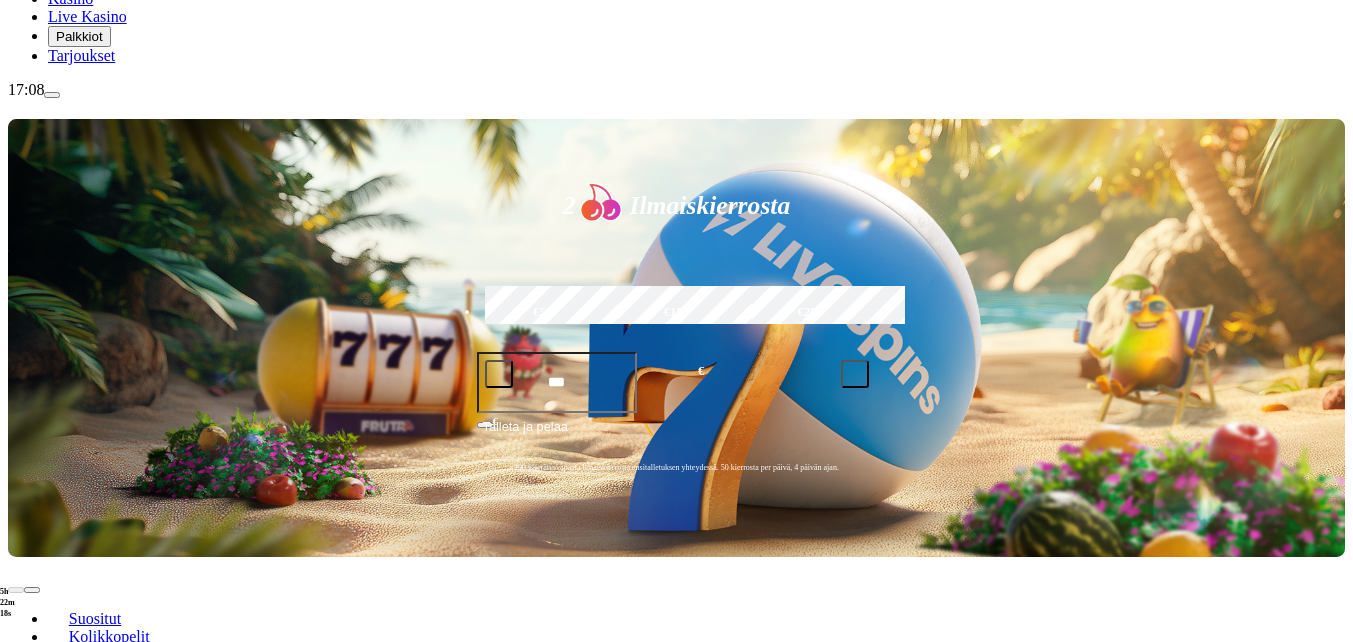 click on "Pelaa nyt" at bounding box center [77, 969] 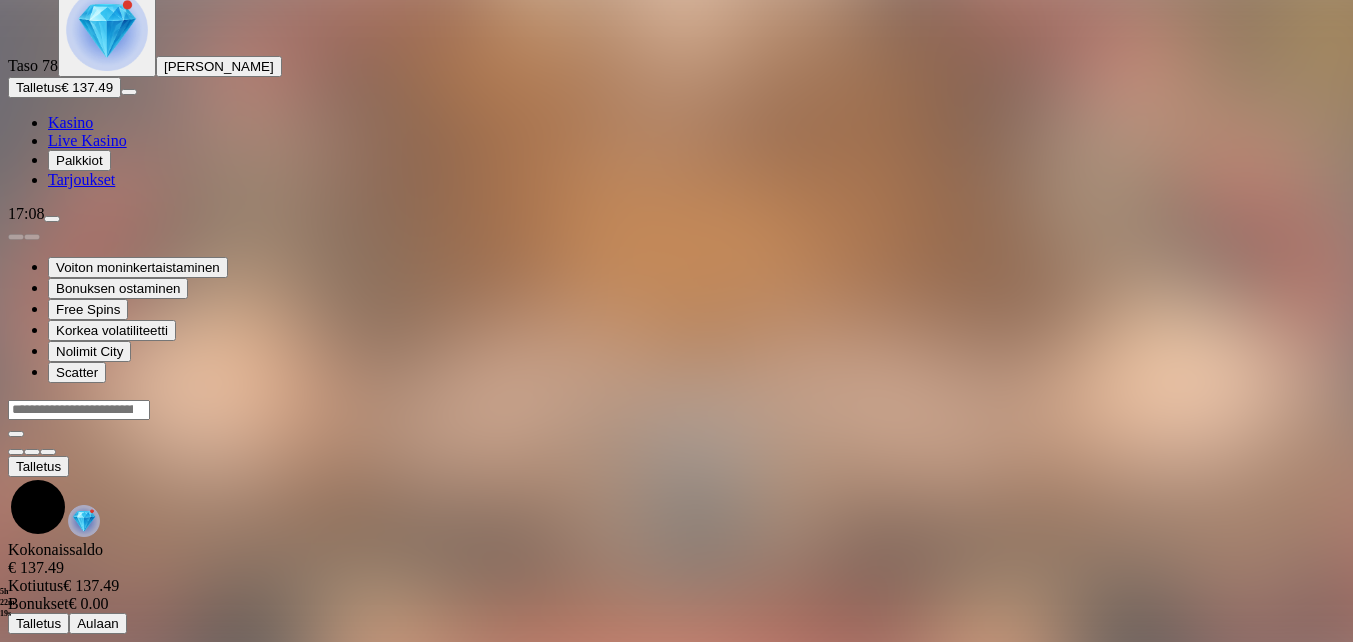 scroll, scrollTop: 0, scrollLeft: 0, axis: both 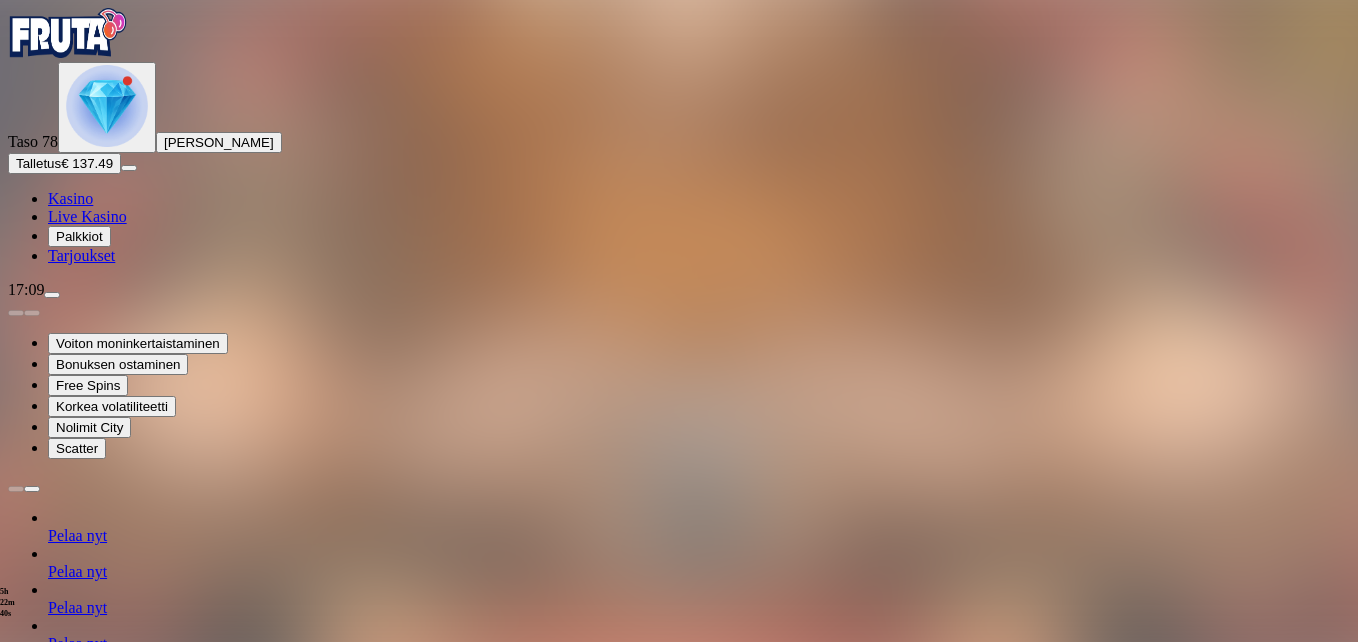 click at bounding box center (48, 1258) 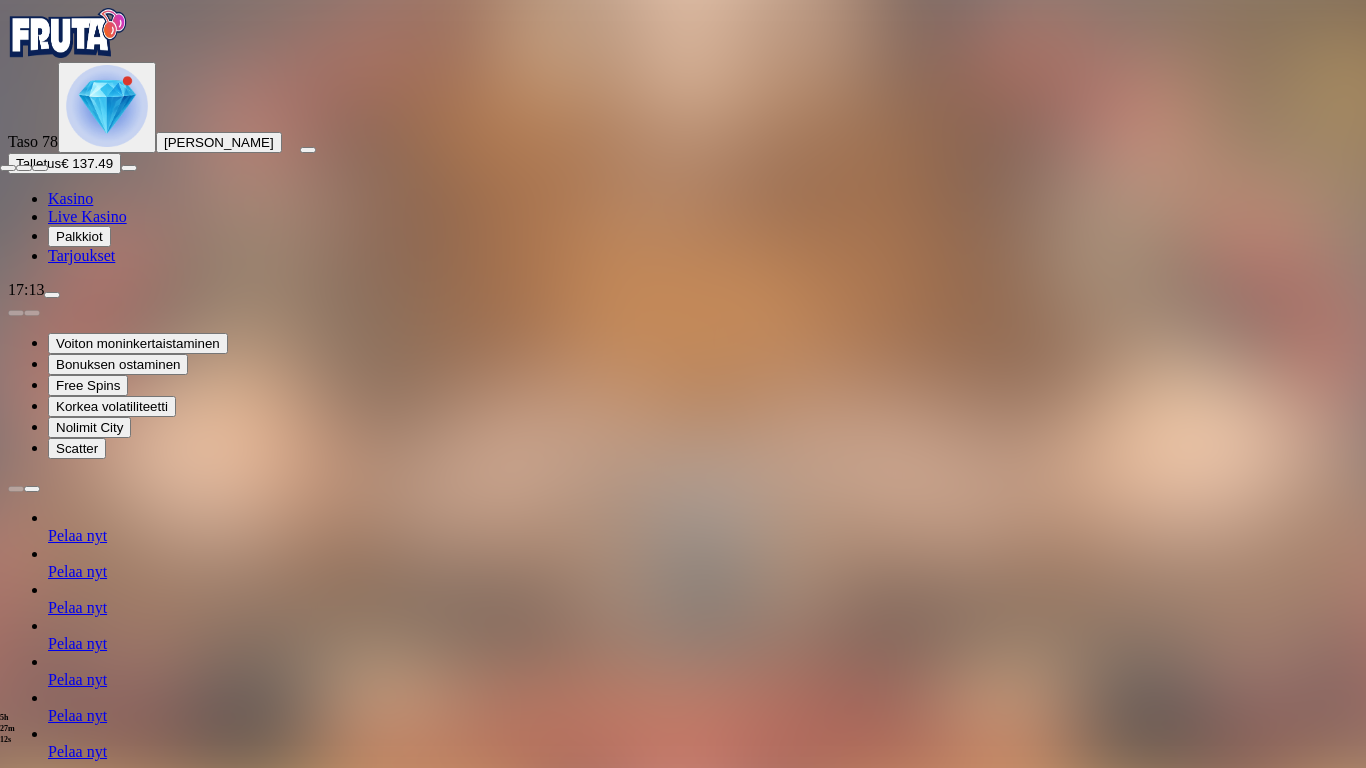 click at bounding box center (8, 168) 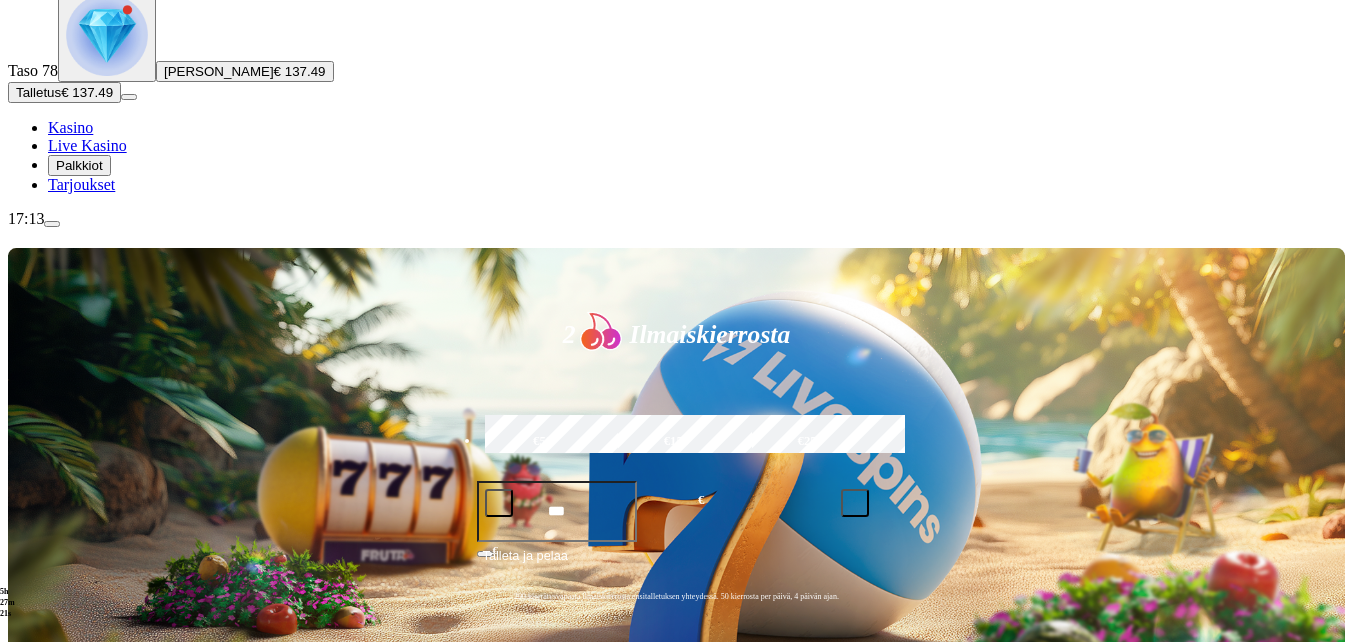 scroll, scrollTop: 100, scrollLeft: 0, axis: vertical 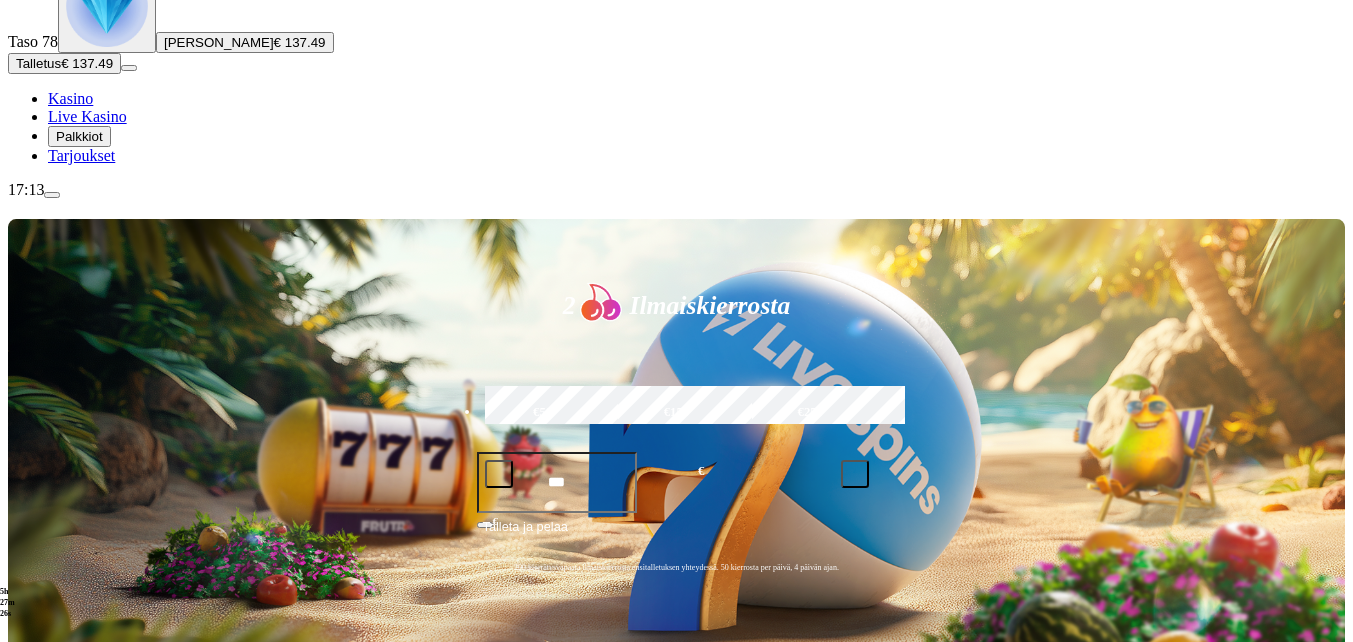 click on "Pelaa nyt" at bounding box center (77, 1164) 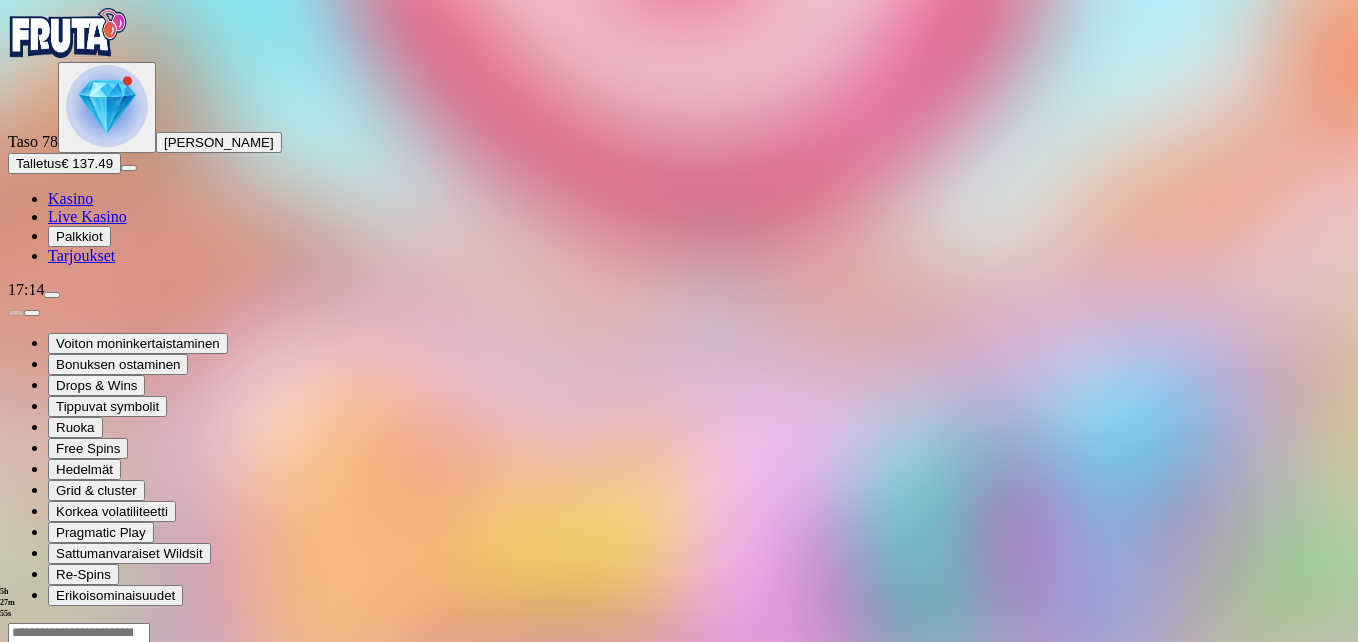 click at bounding box center [48, 815] 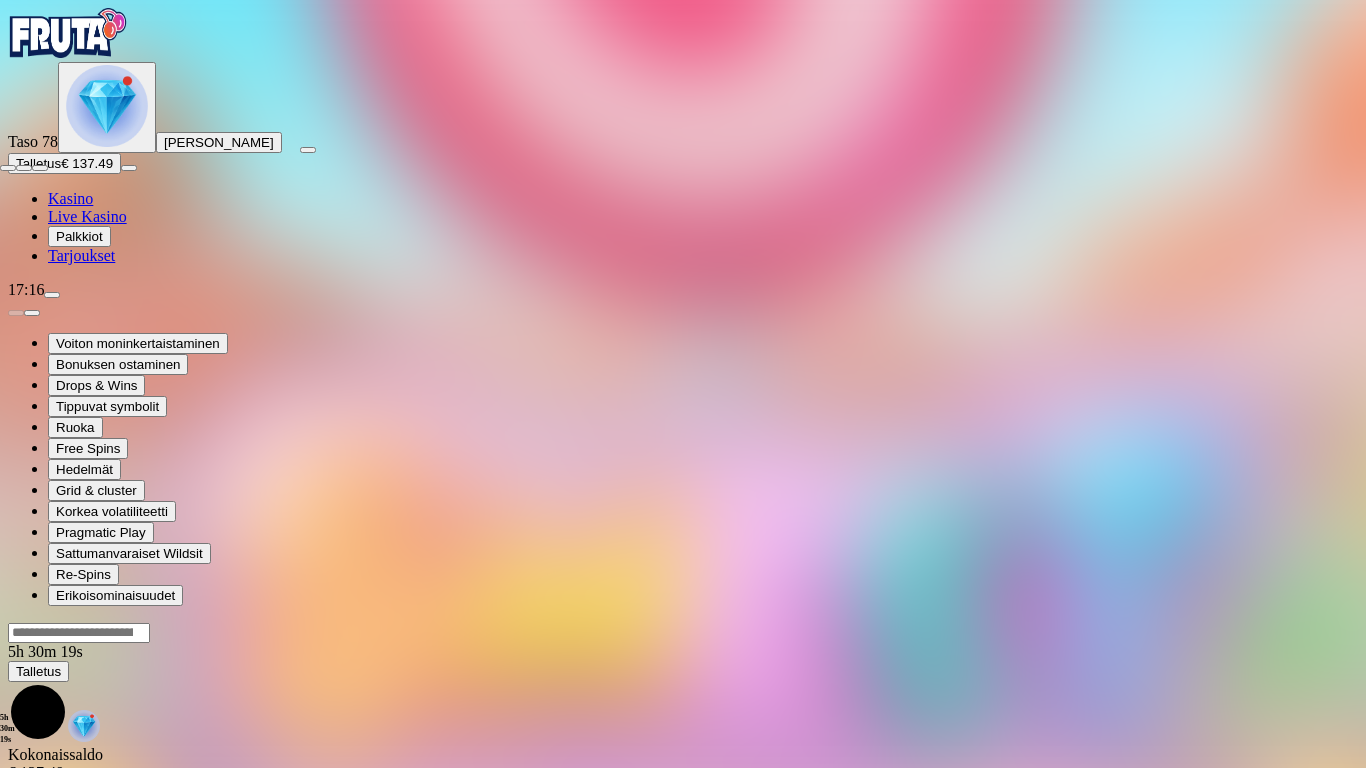 click at bounding box center (8, 168) 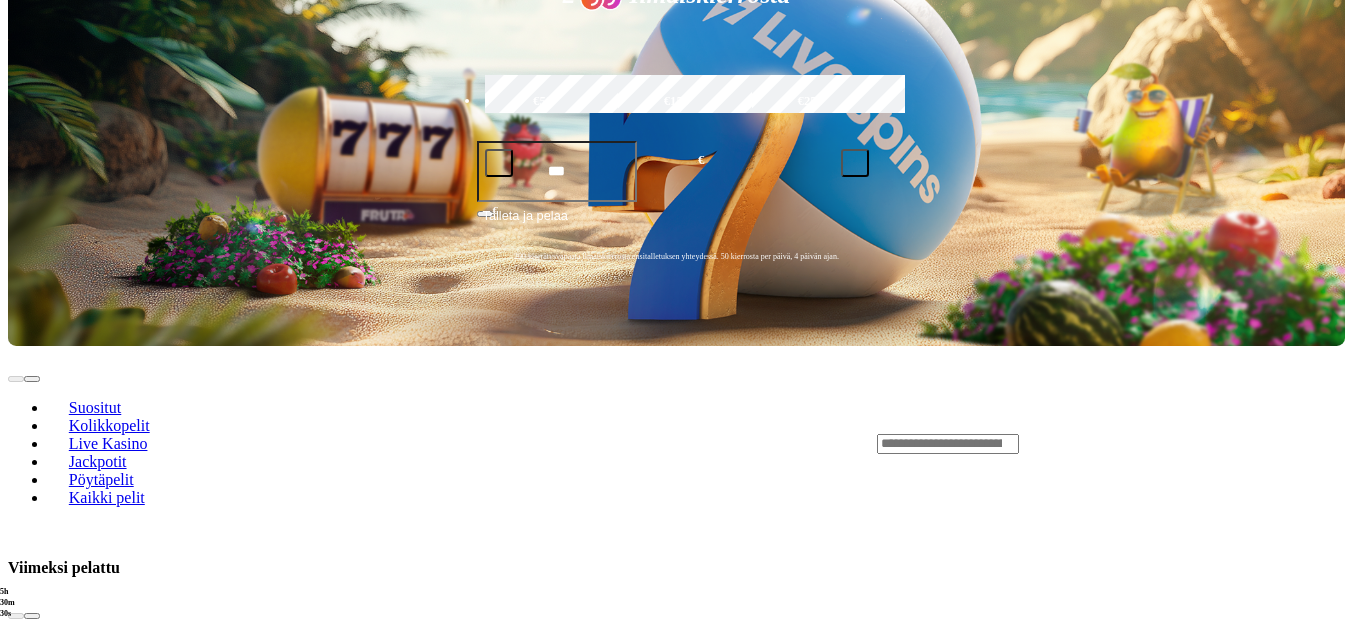 scroll, scrollTop: 500, scrollLeft: 0, axis: vertical 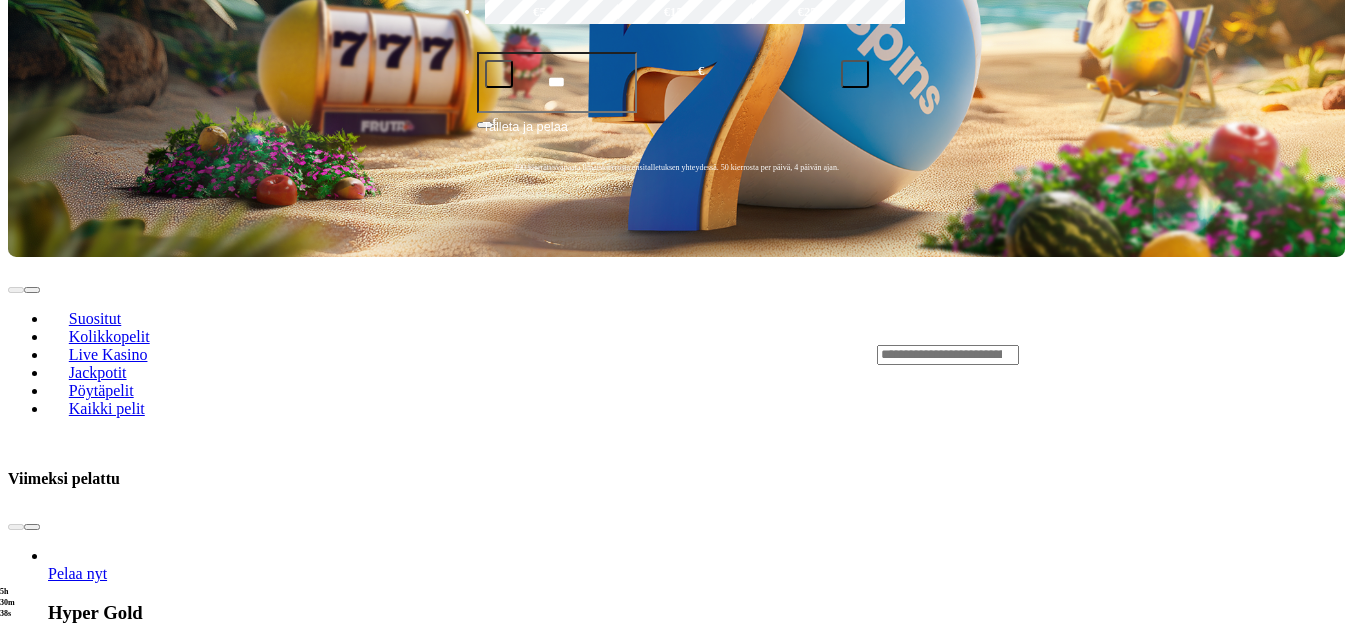 click at bounding box center [32, 1594] 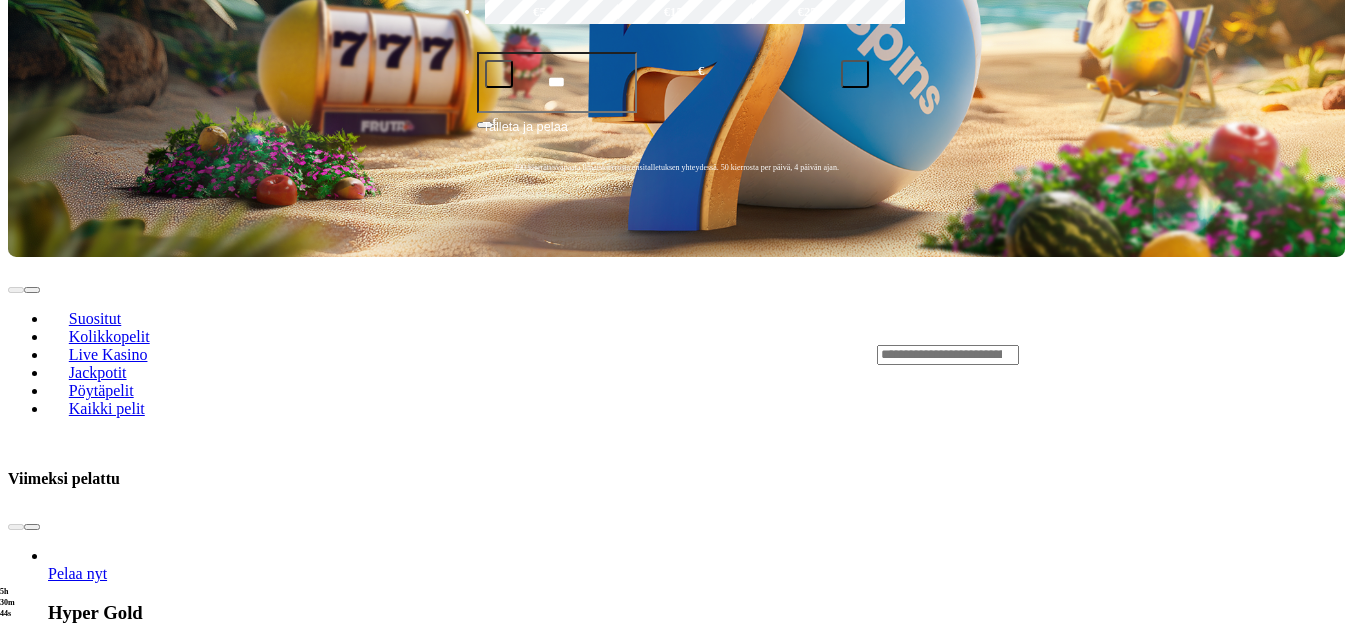 click at bounding box center (32, 1594) 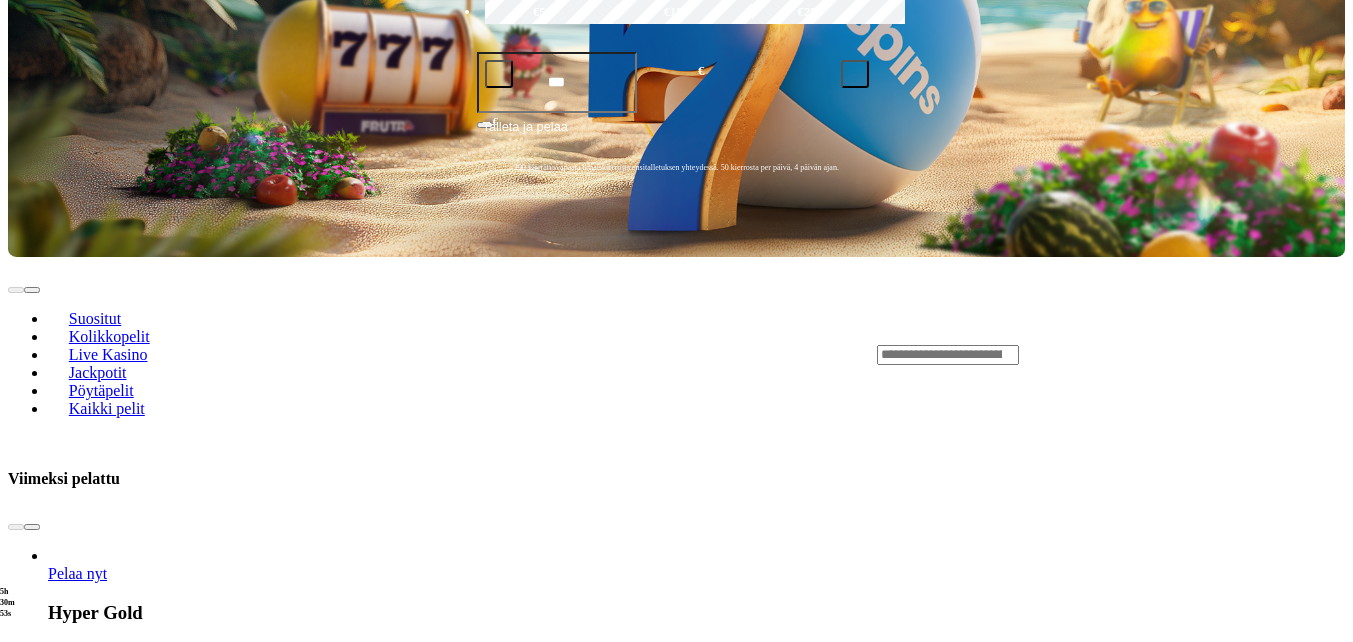 click at bounding box center [32, 1594] 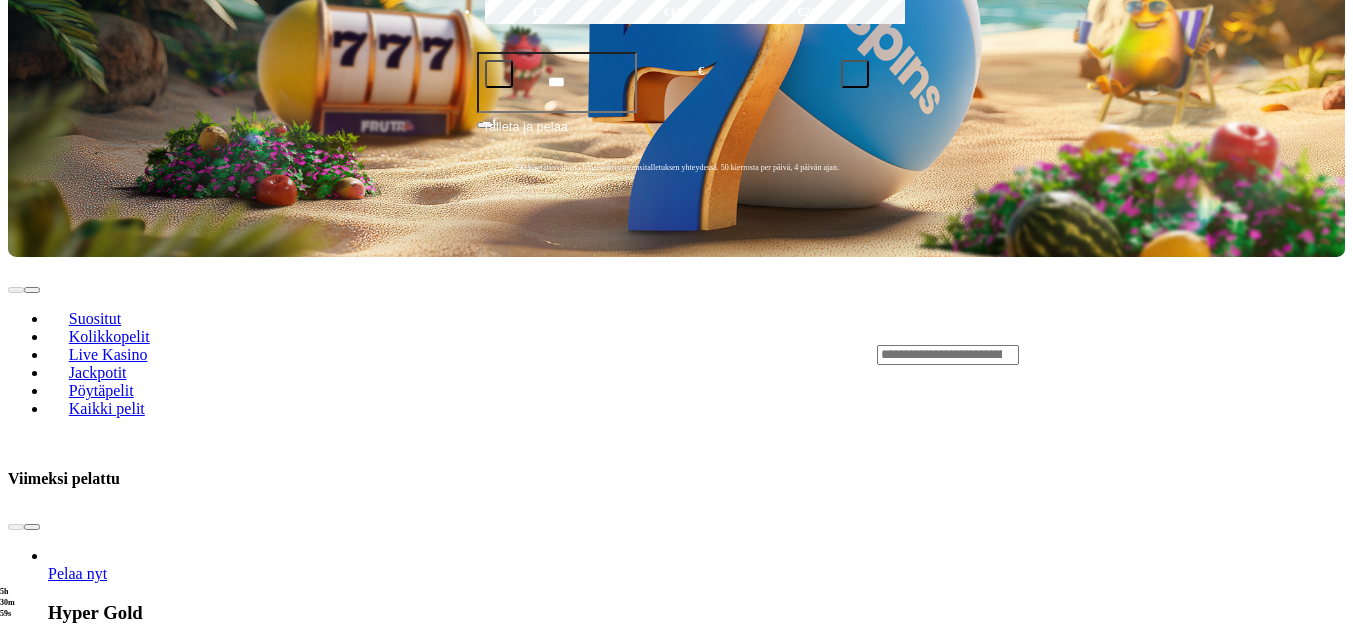 drag, startPoint x: 640, startPoint y: 320, endPoint x: 653, endPoint y: 319, distance: 13.038404 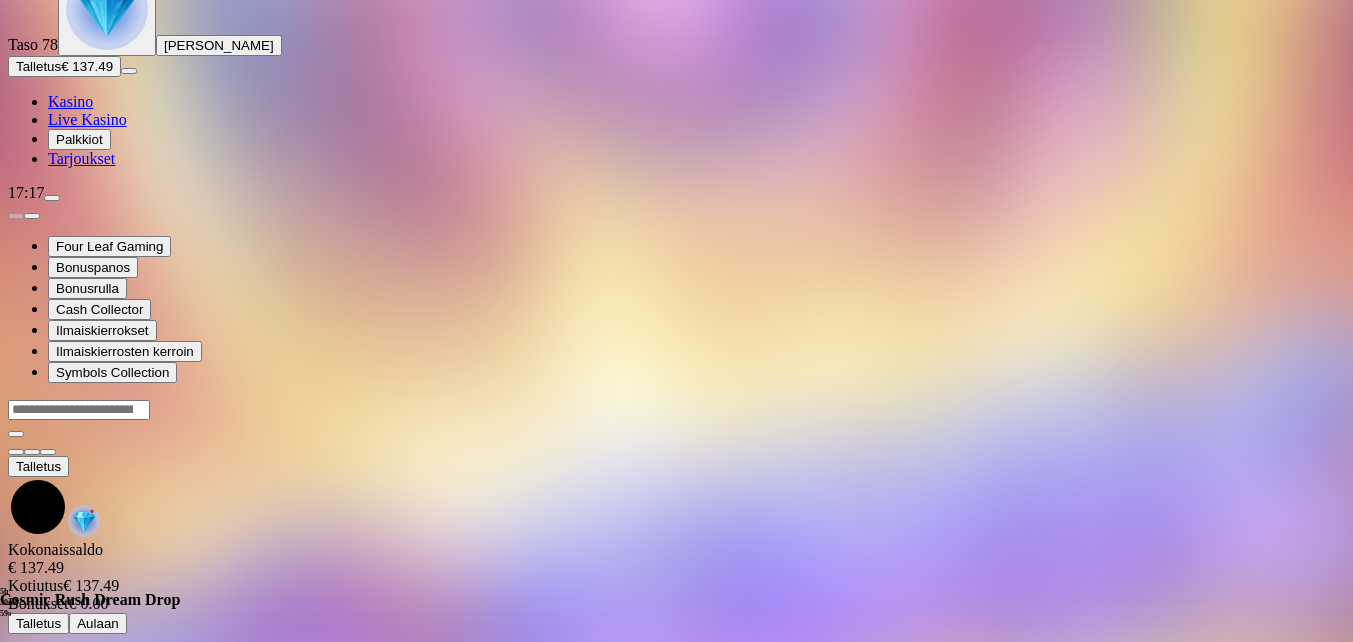 scroll, scrollTop: 0, scrollLeft: 0, axis: both 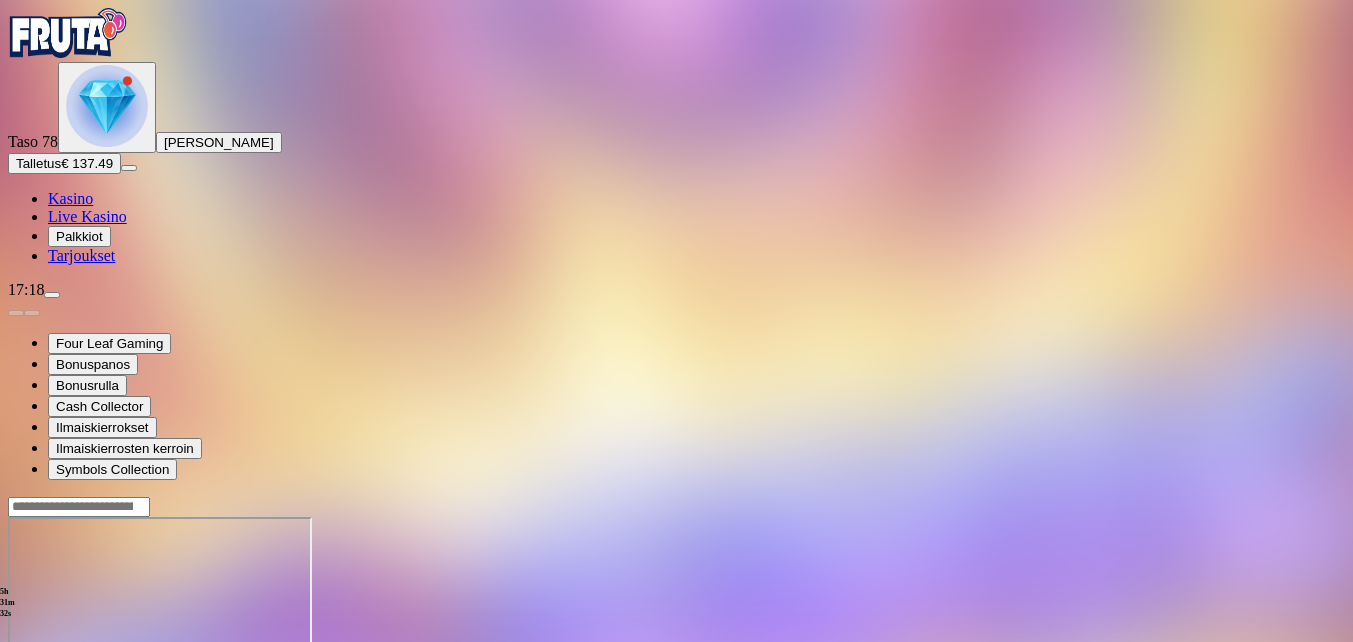 click at bounding box center [48, 689] 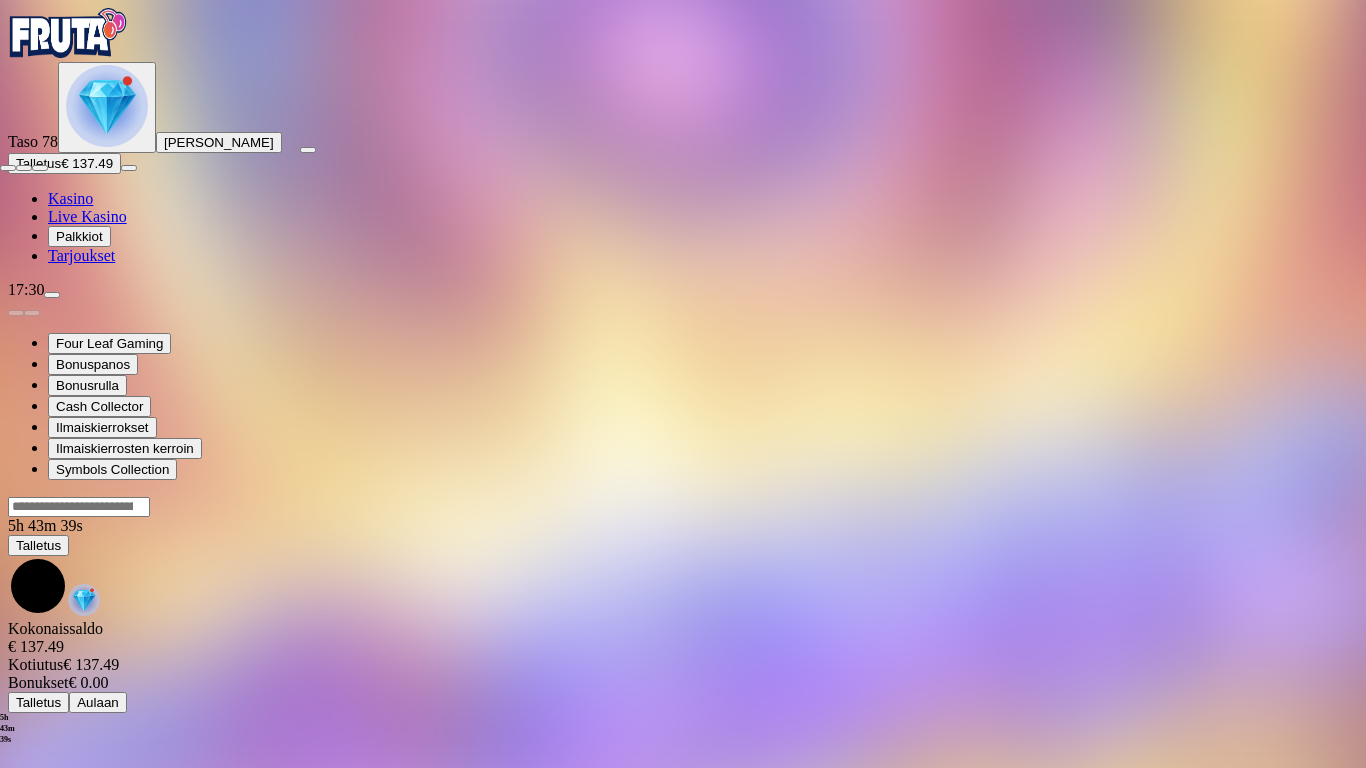 click at bounding box center (8, 168) 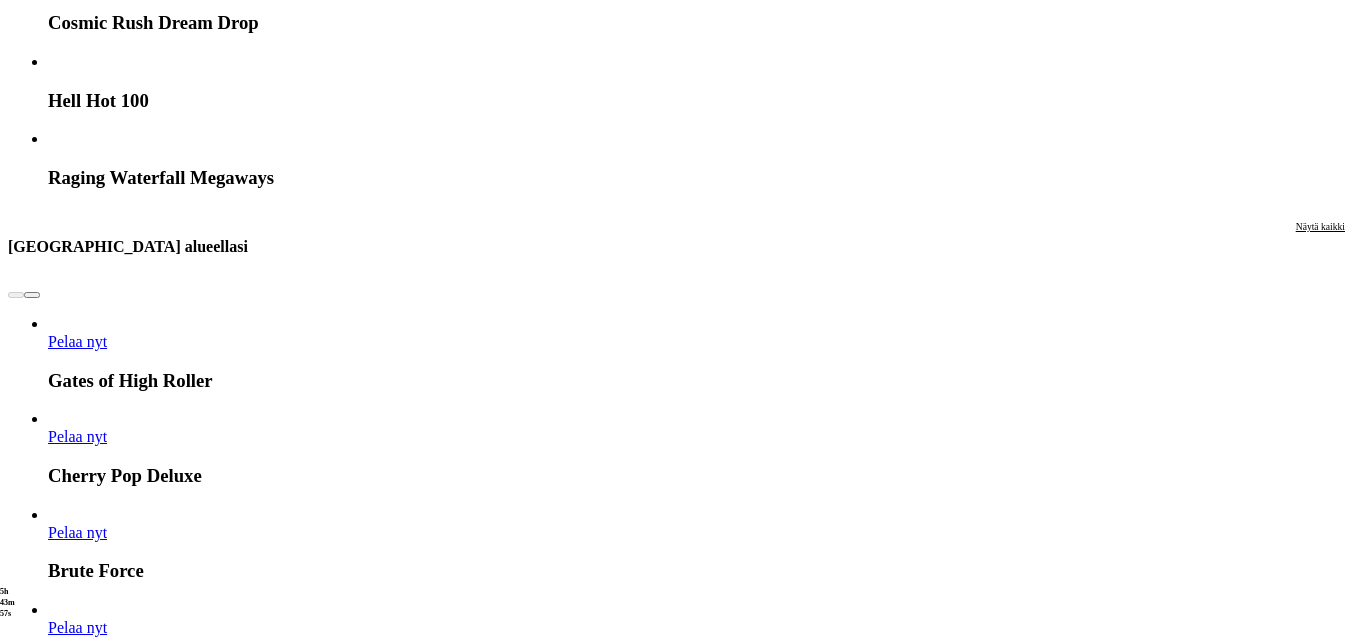 scroll, scrollTop: 1900, scrollLeft: 0, axis: vertical 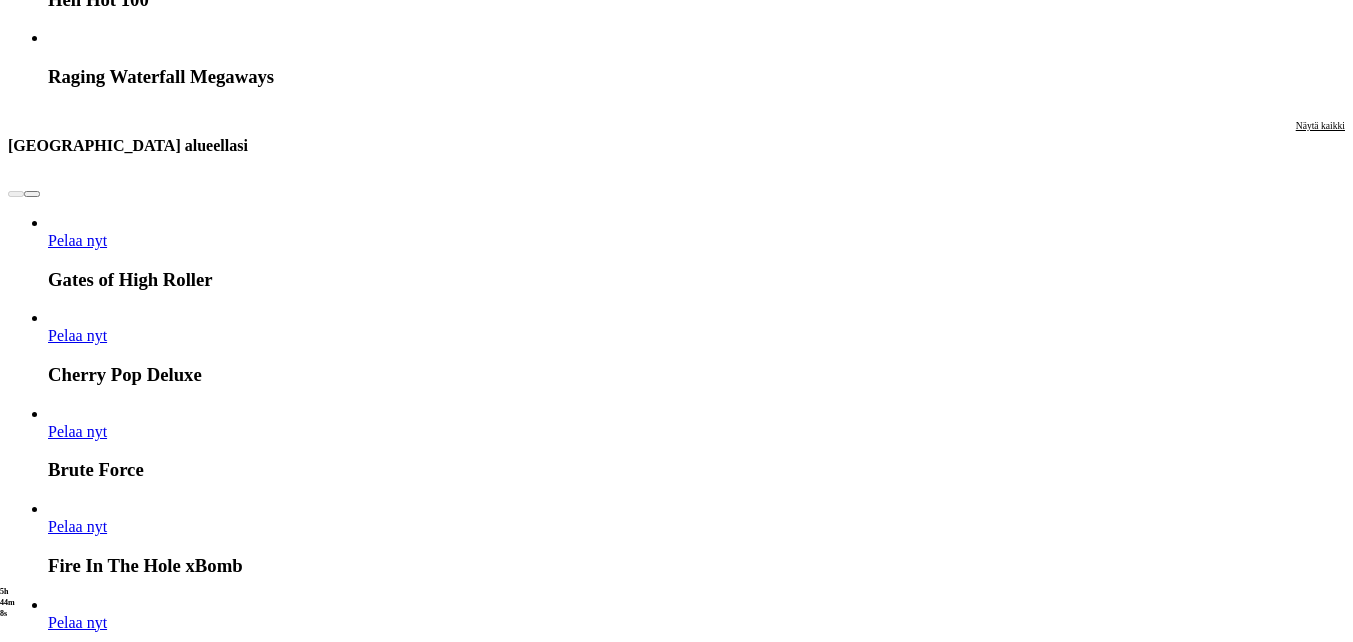 click on "Pelaa nyt" at bounding box center (77, 15828) 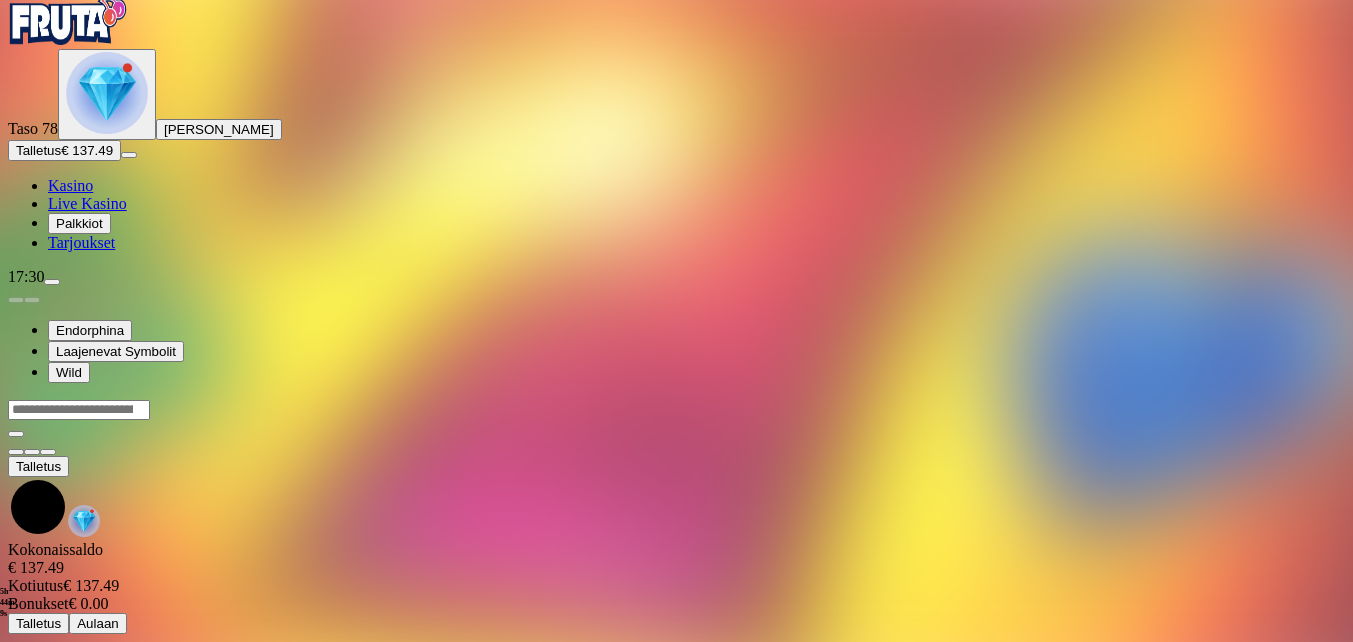 scroll, scrollTop: 0, scrollLeft: 0, axis: both 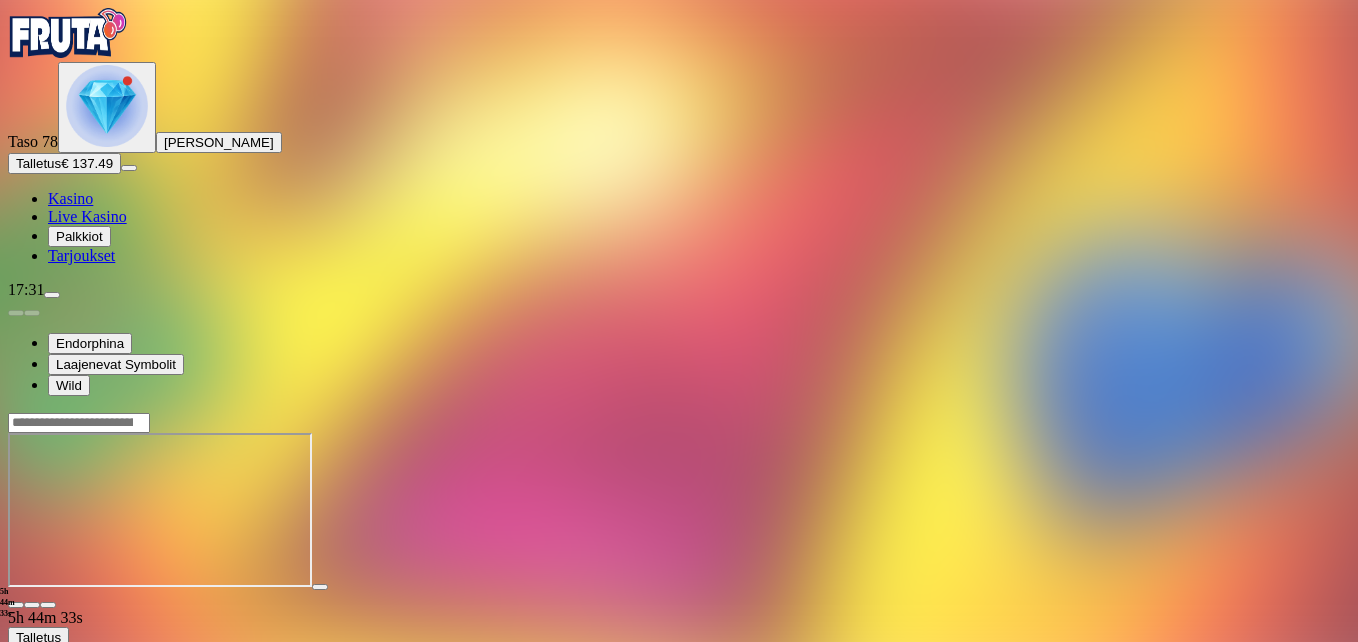 click at bounding box center (48, 605) 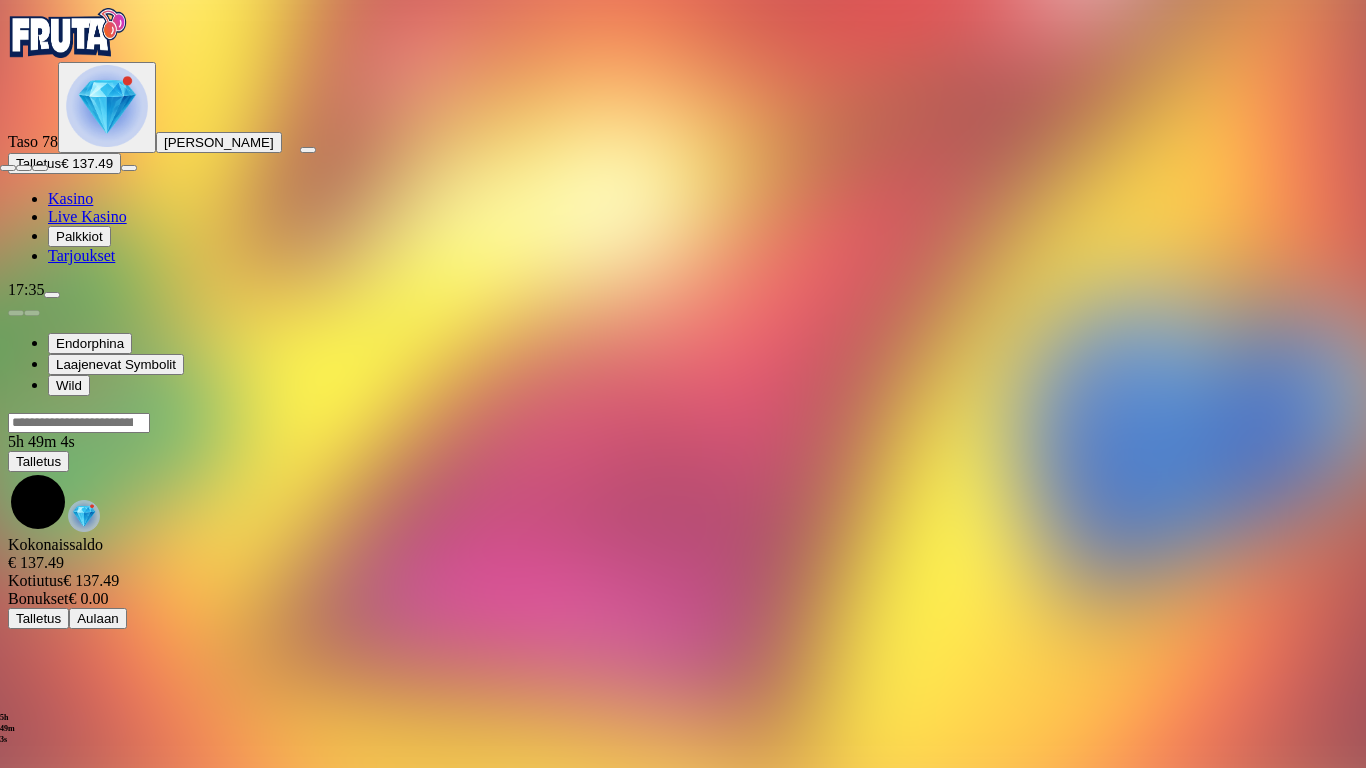 click at bounding box center (8, 168) 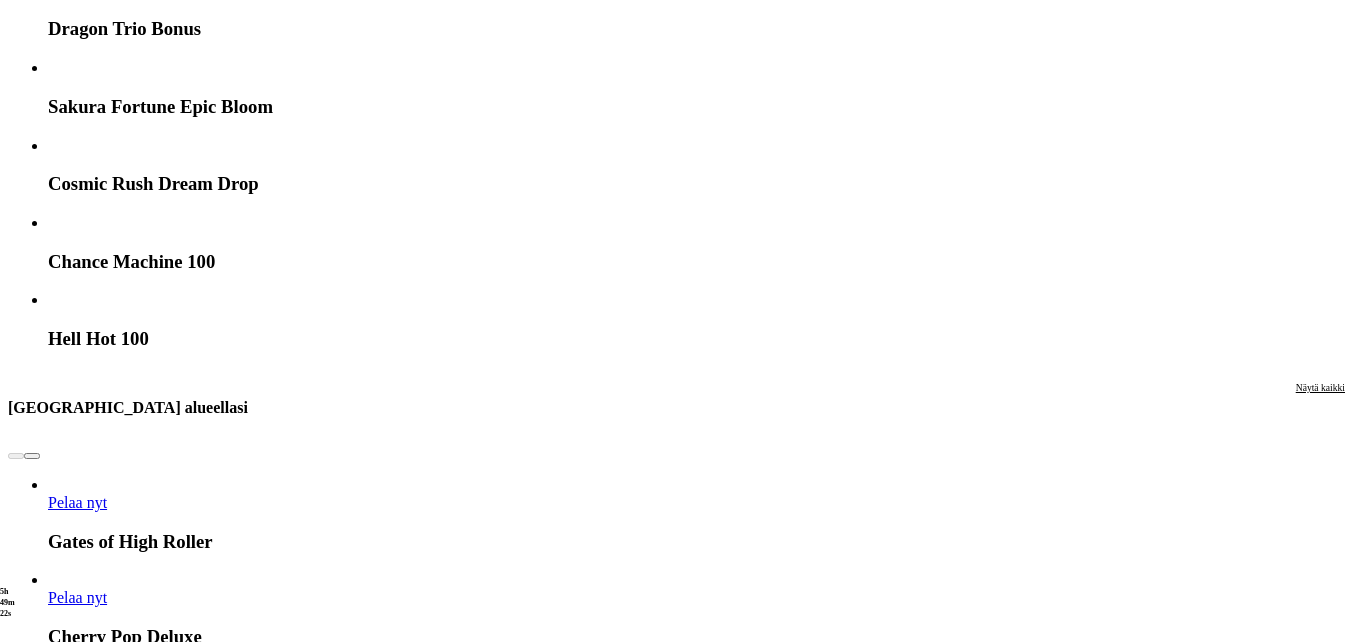 scroll, scrollTop: 1700, scrollLeft: 0, axis: vertical 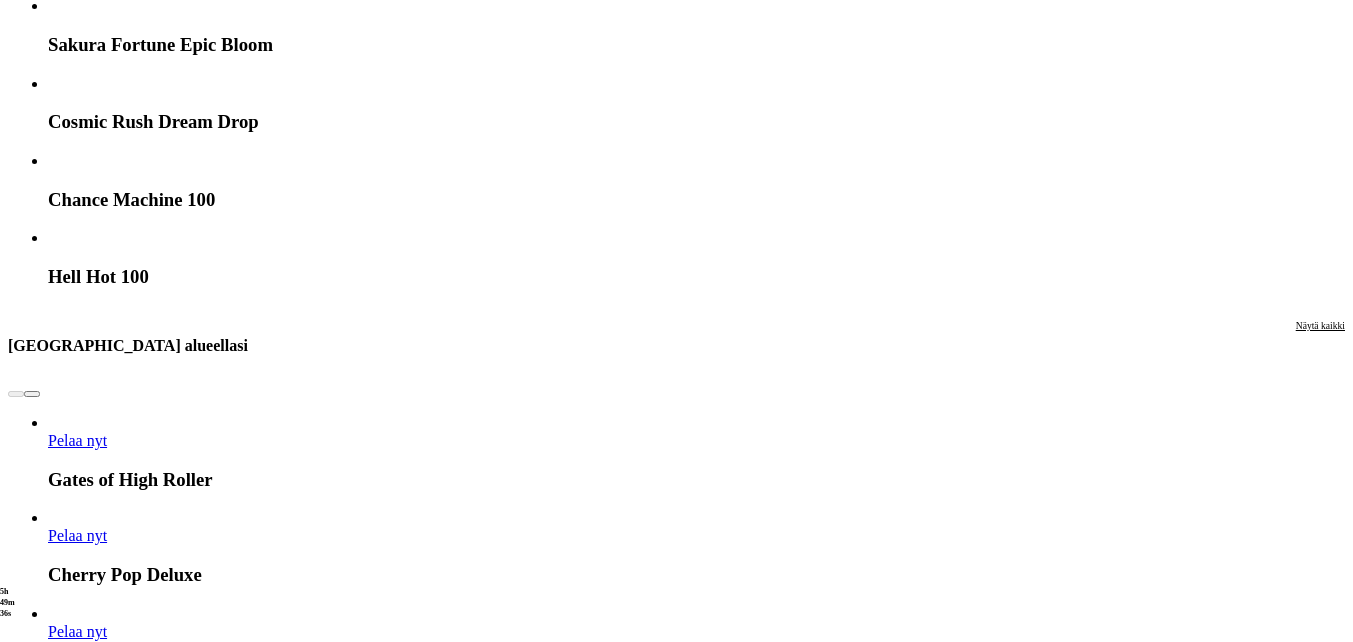 click on "Pelaa nyt" at bounding box center (77, 15932) 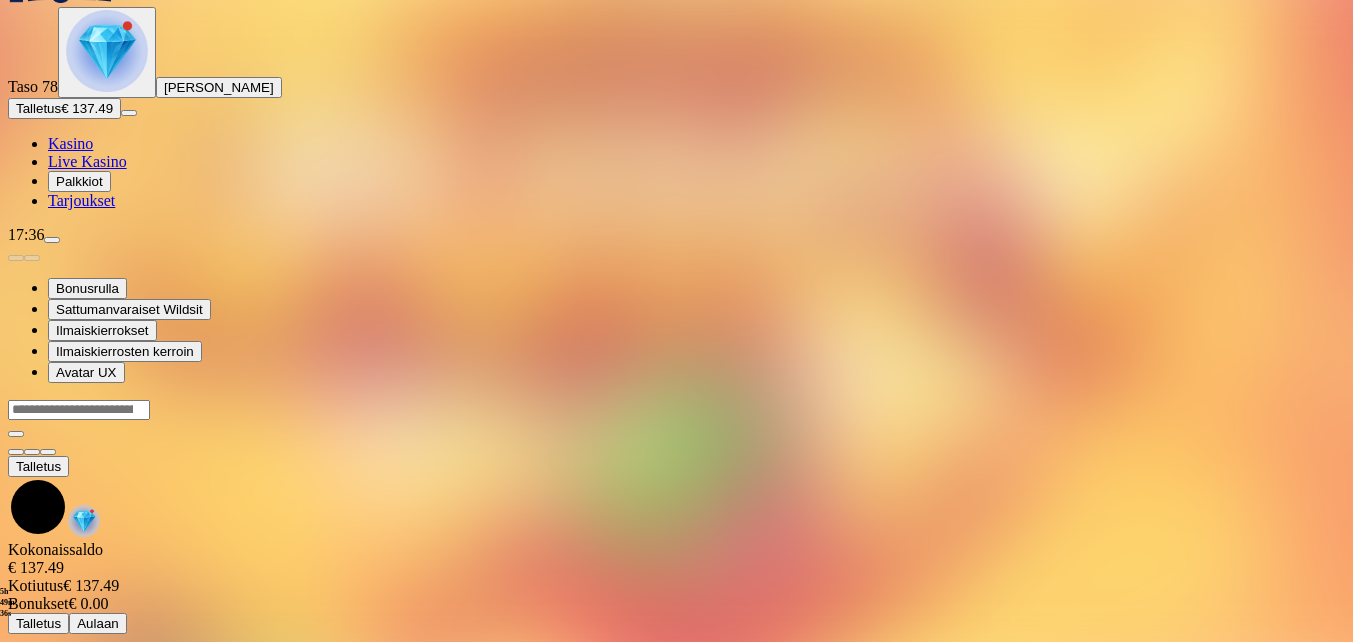scroll, scrollTop: 0, scrollLeft: 0, axis: both 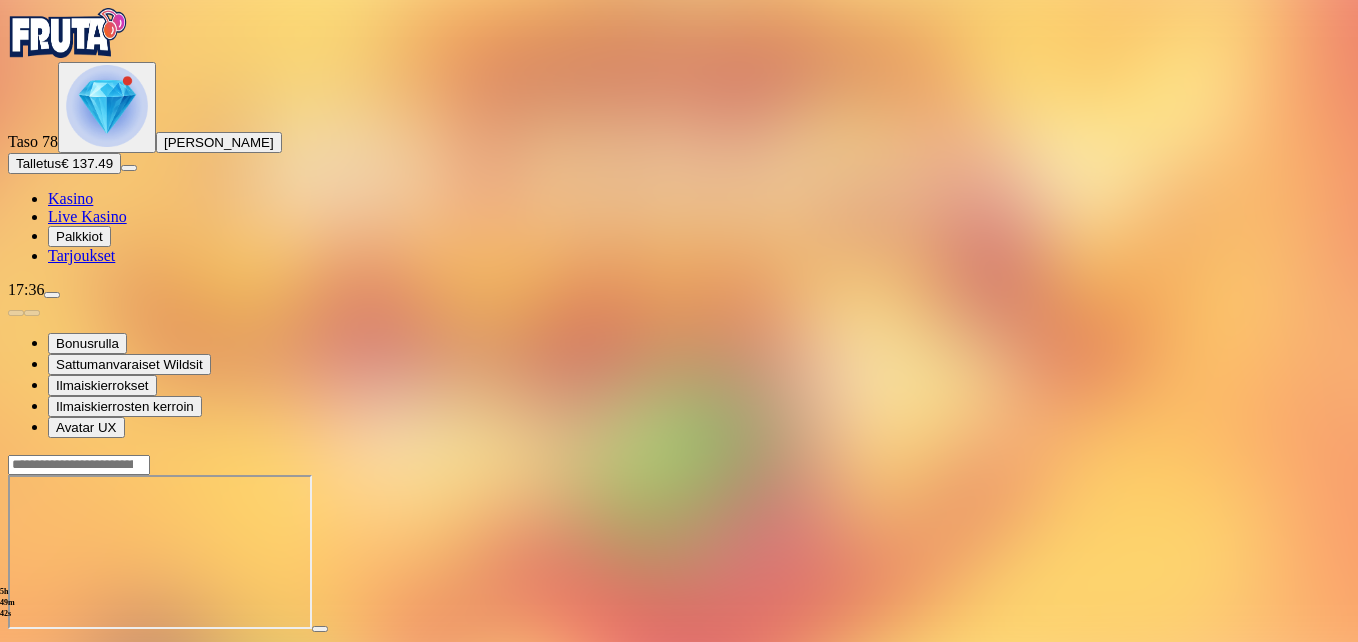 click at bounding box center (48, 647) 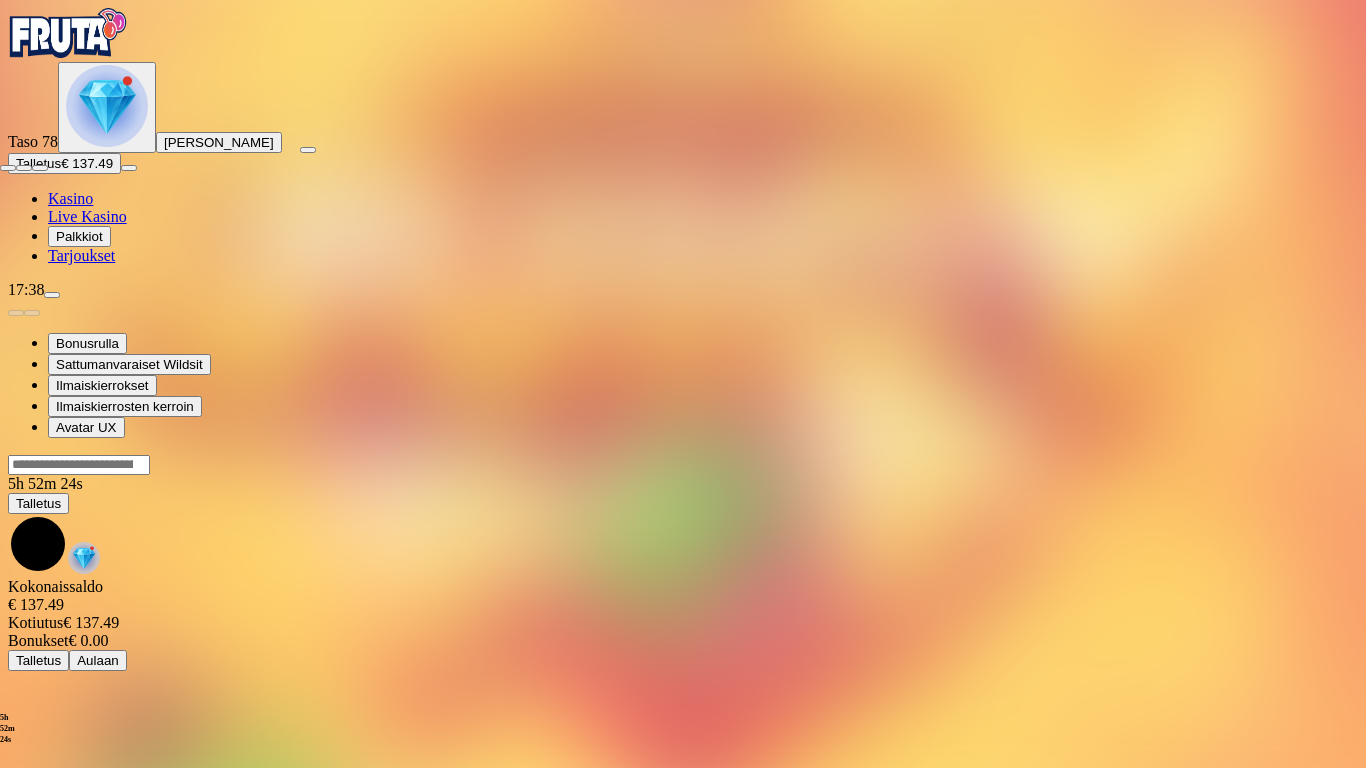 click at bounding box center [8, 168] 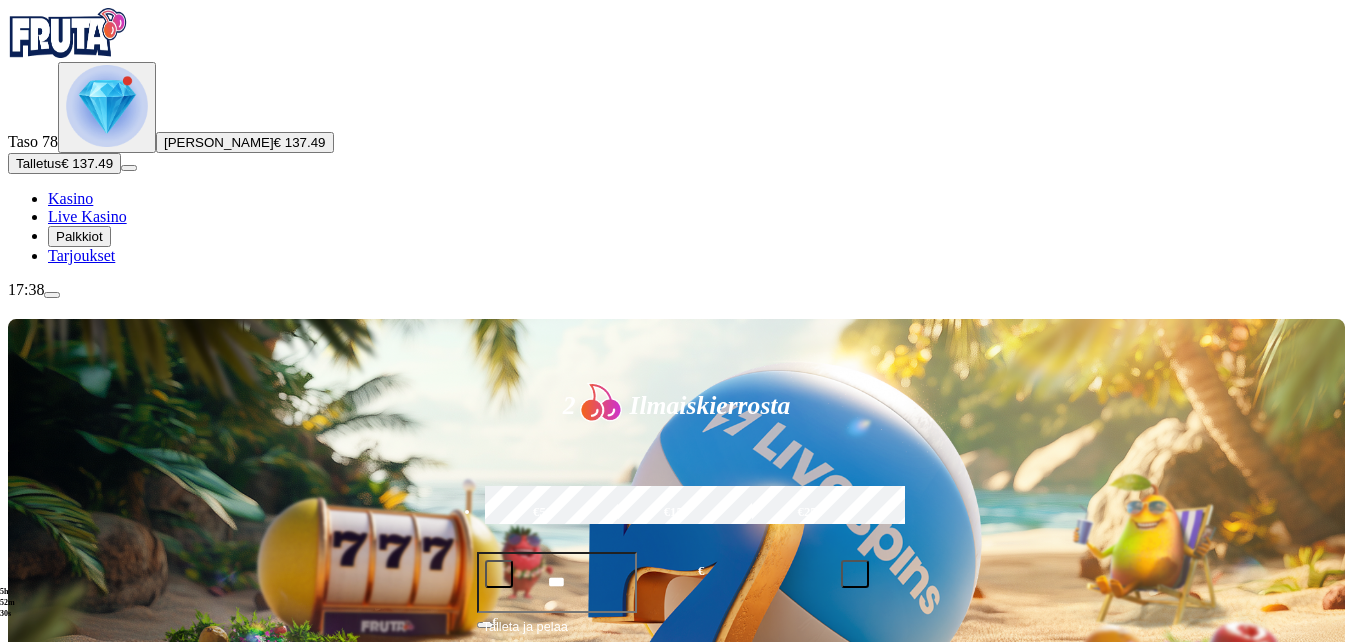 click at bounding box center [52, 295] 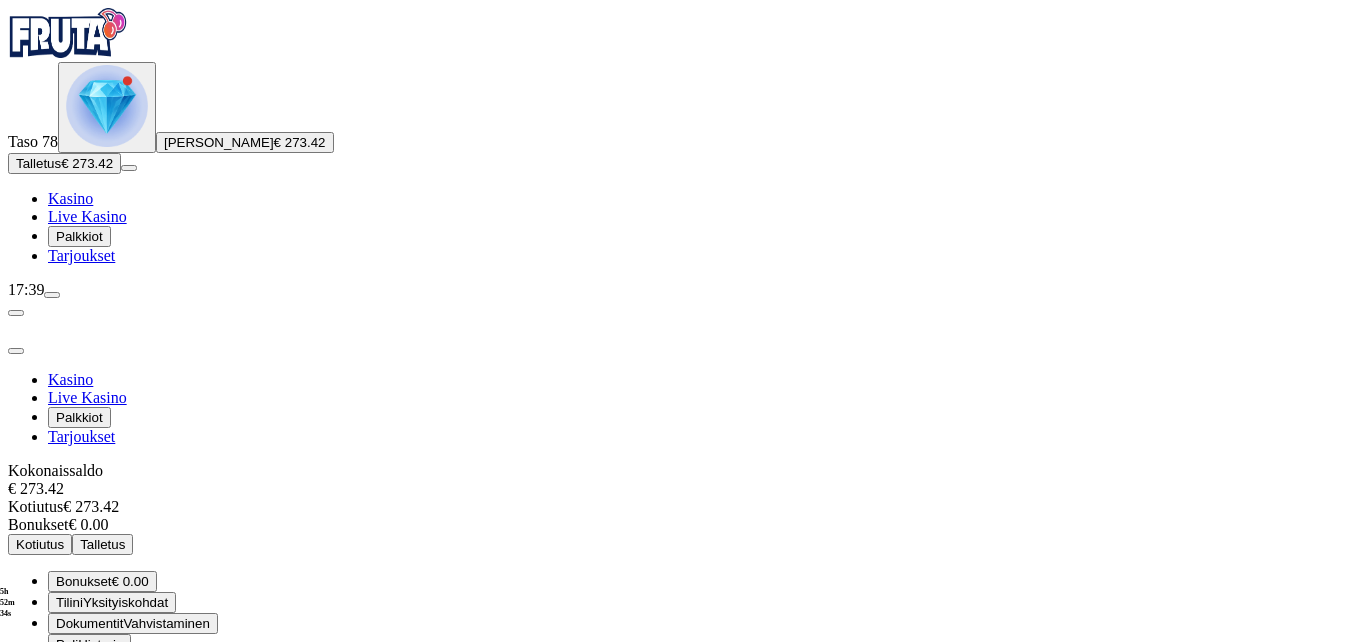 click on "Kotiutus" at bounding box center (40, 544) 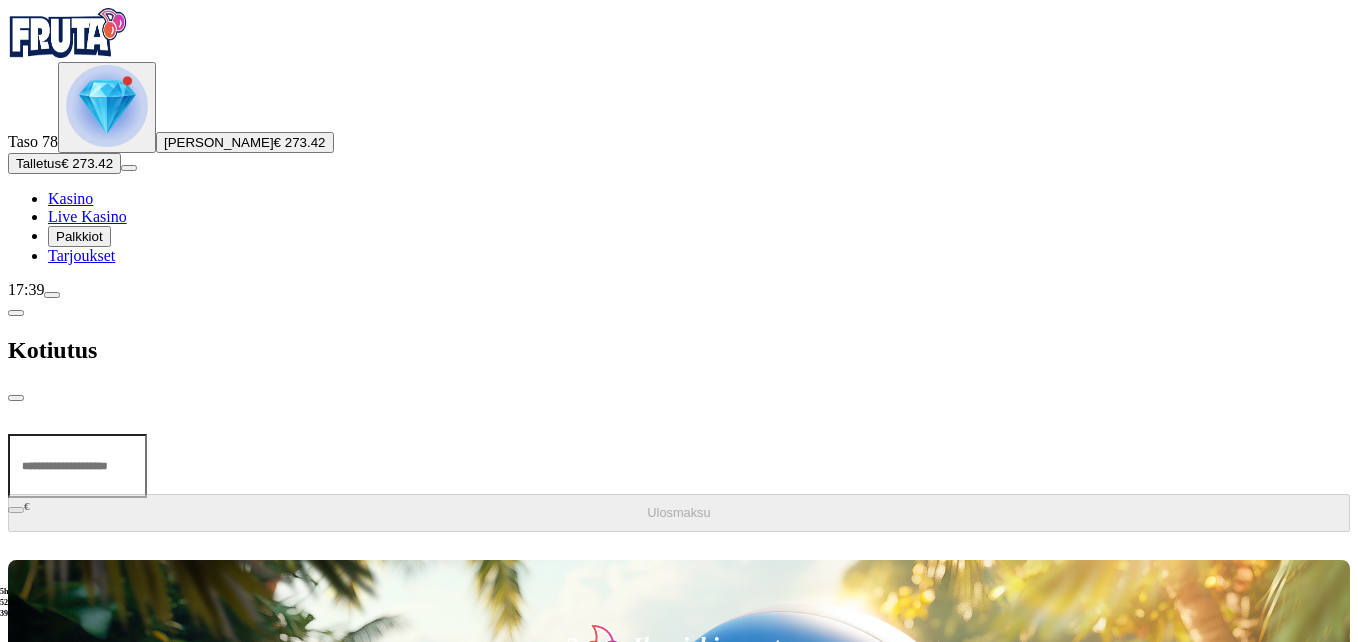 click at bounding box center [77, 466] 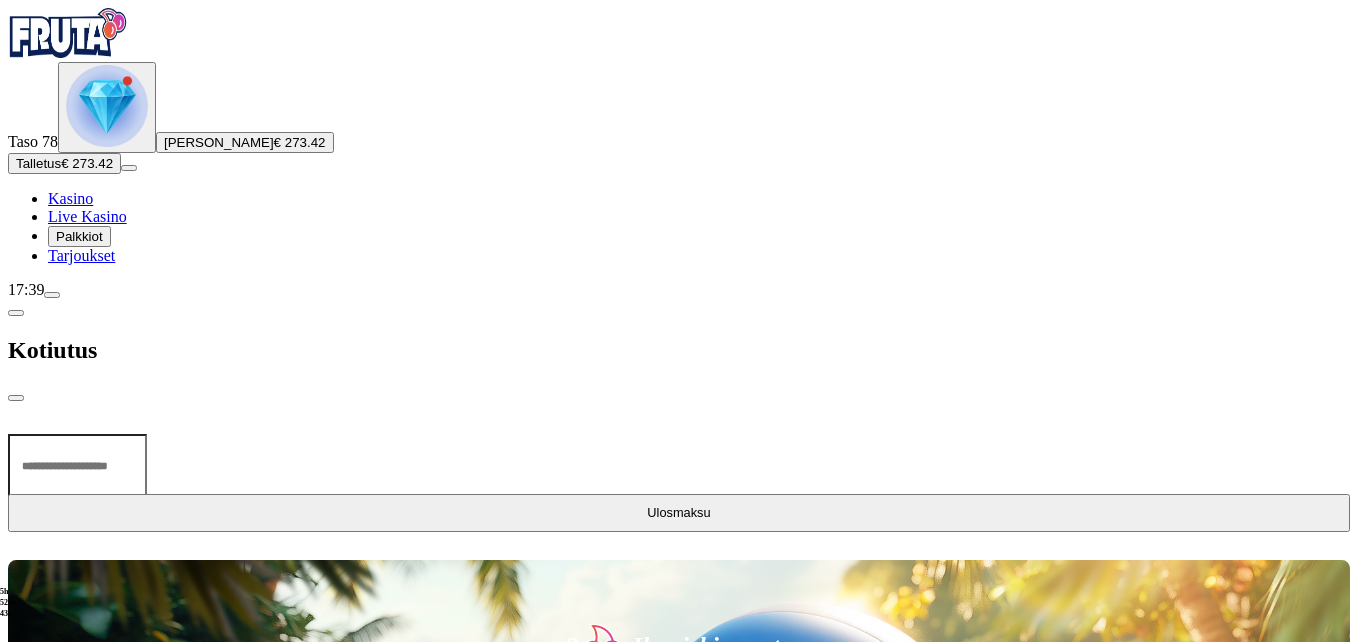 type on "***" 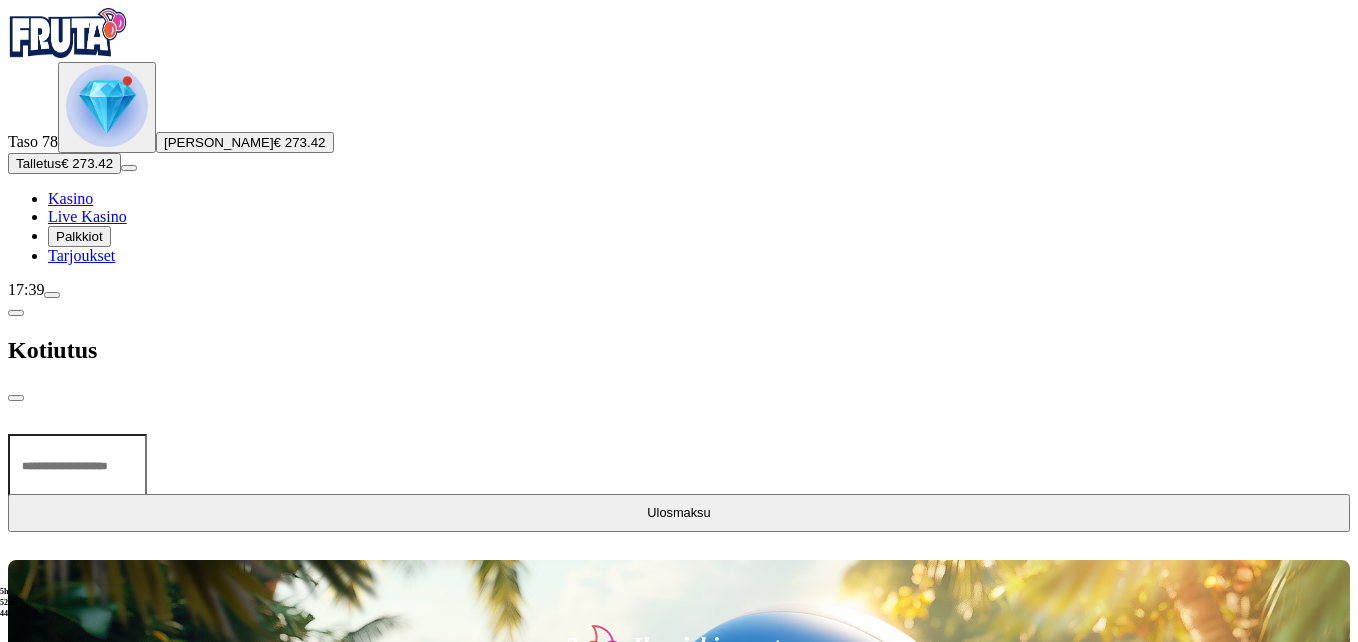 type 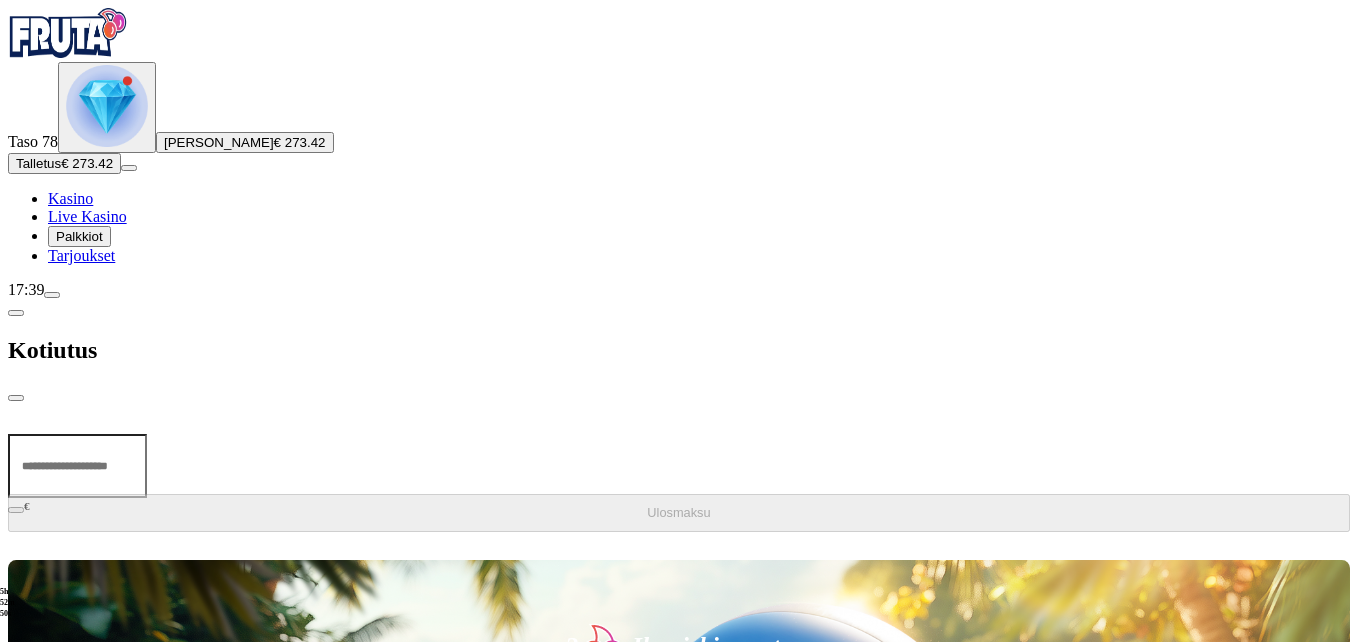 click at bounding box center (16, 398) 